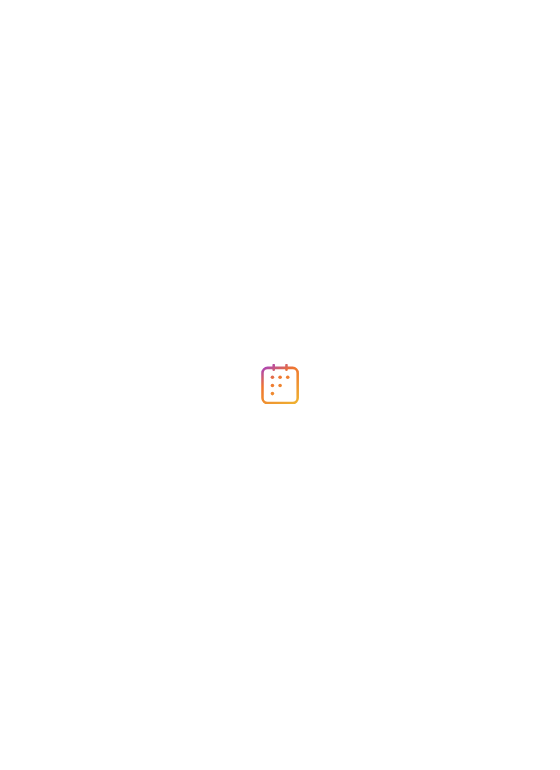 scroll, scrollTop: 0, scrollLeft: 0, axis: both 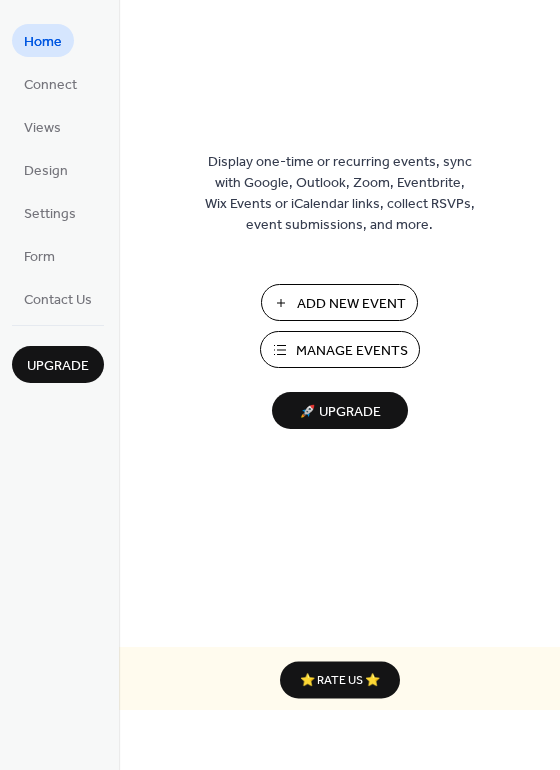 click on "Add New Event" at bounding box center (339, 302) 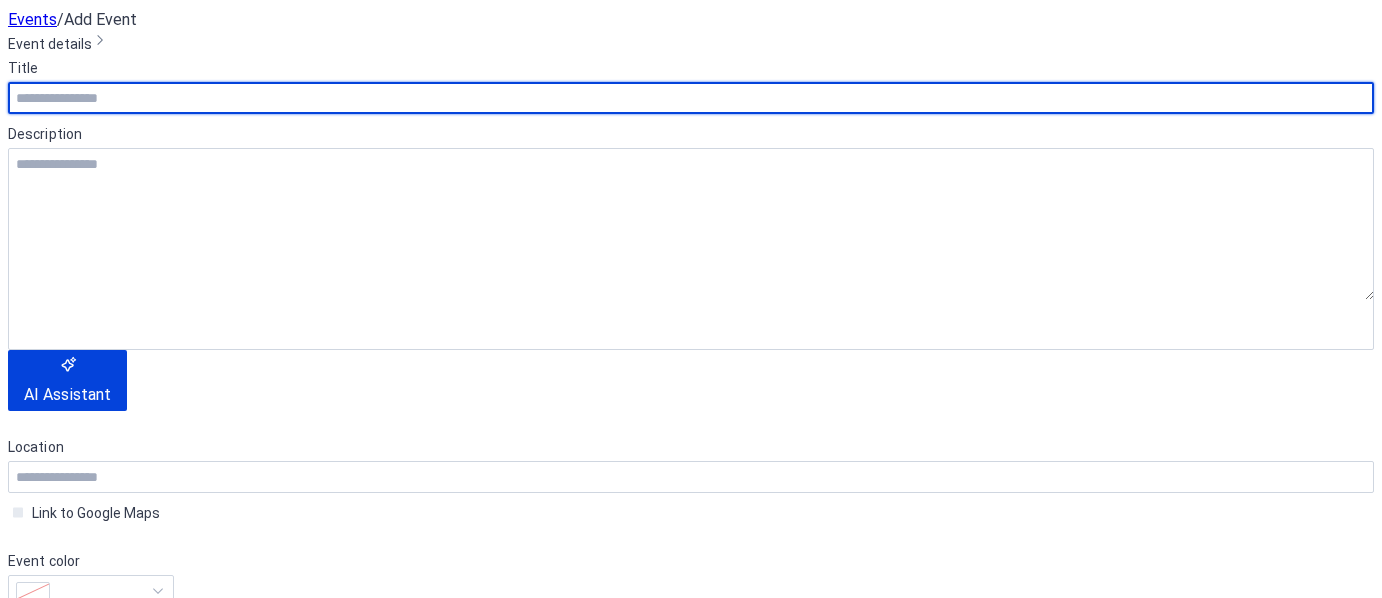 scroll, scrollTop: 0, scrollLeft: 0, axis: both 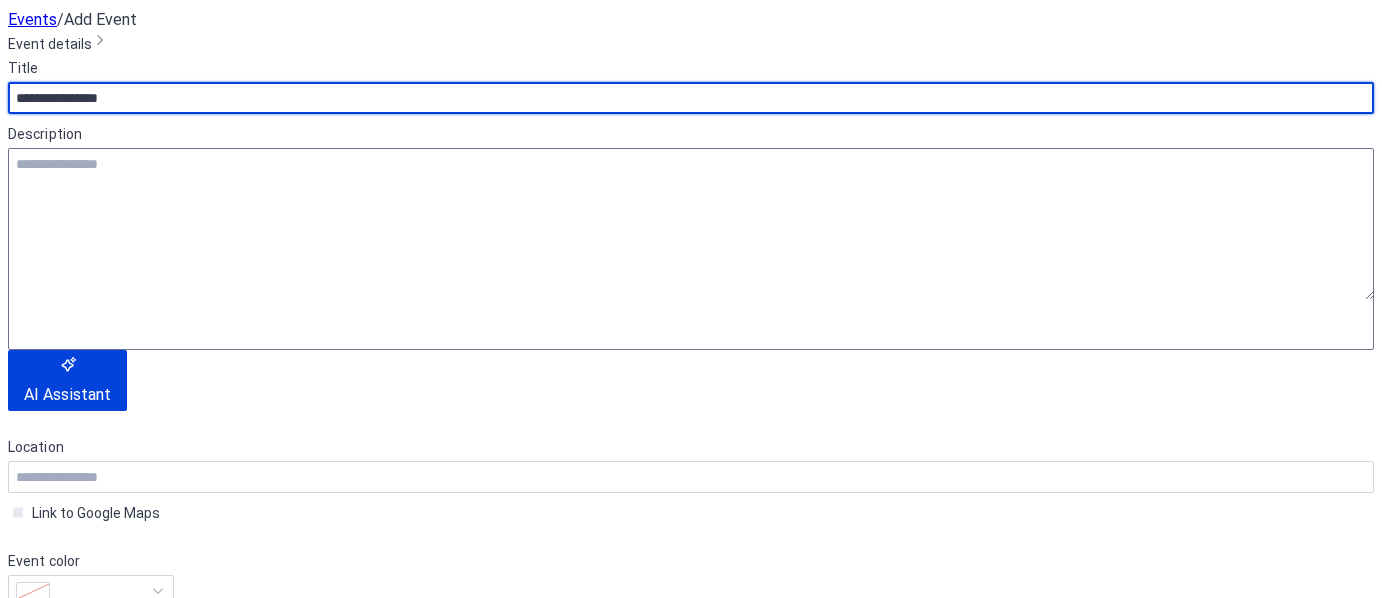 type on "**********" 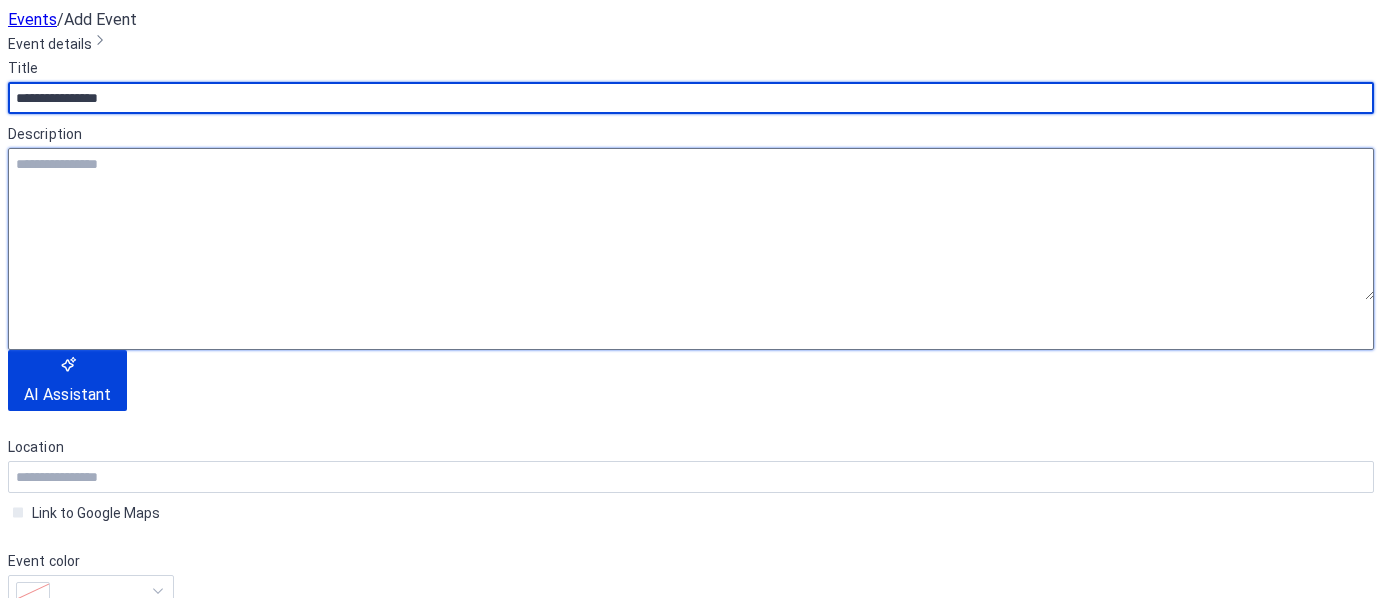 click at bounding box center [691, 224] 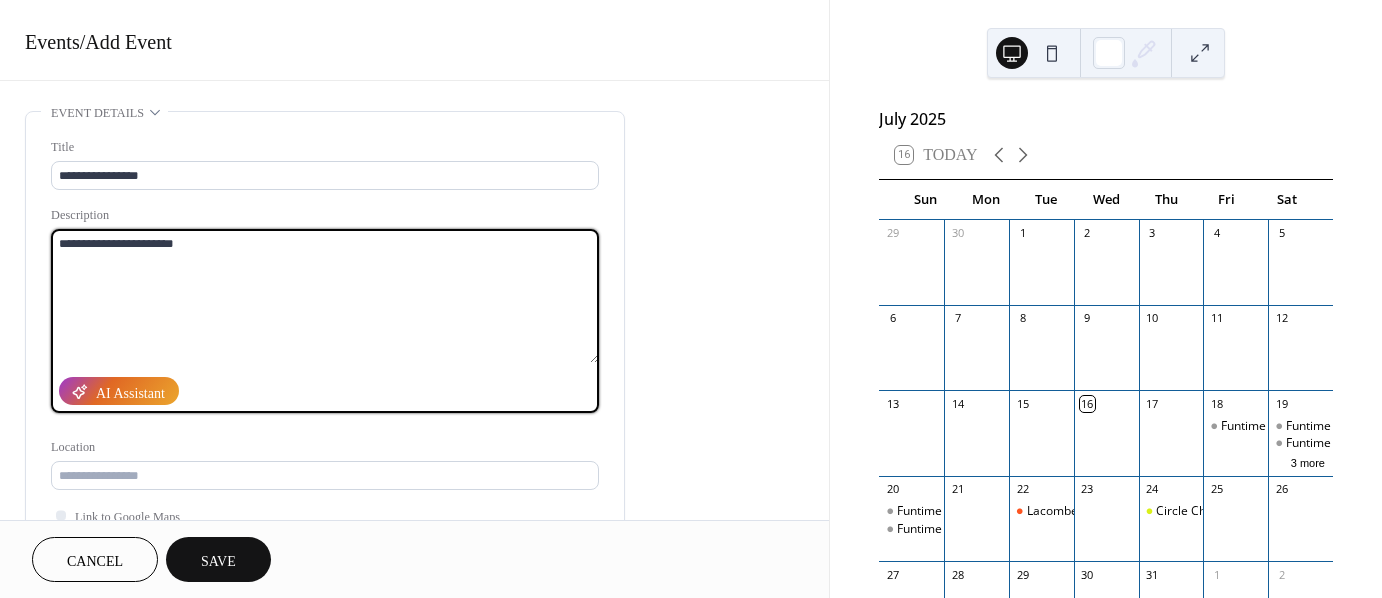 click on "**********" at bounding box center (325, 296) 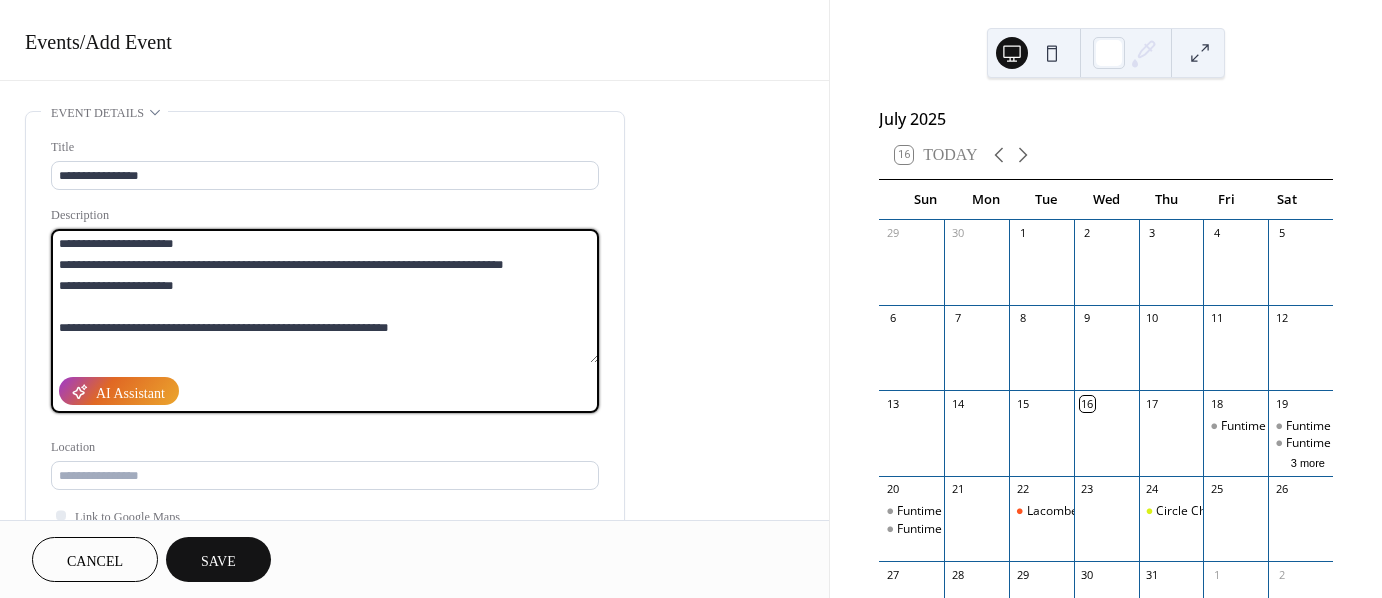 click on "**********" at bounding box center [325, 296] 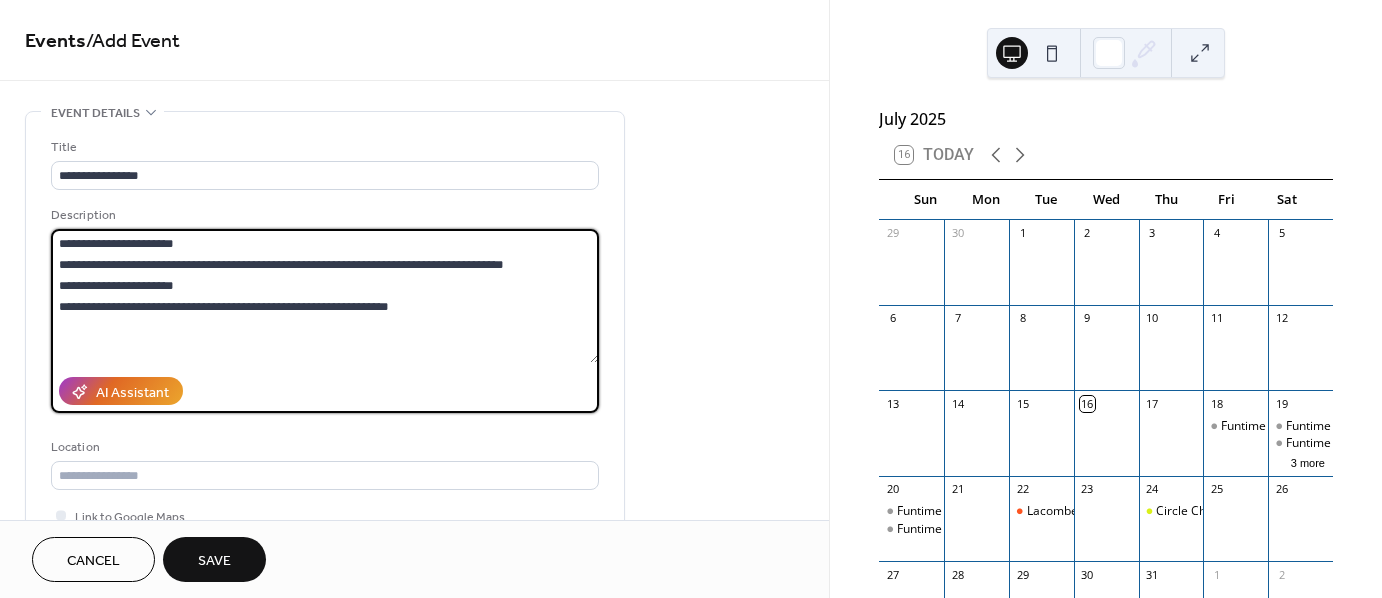click on "**********" at bounding box center (325, 296) 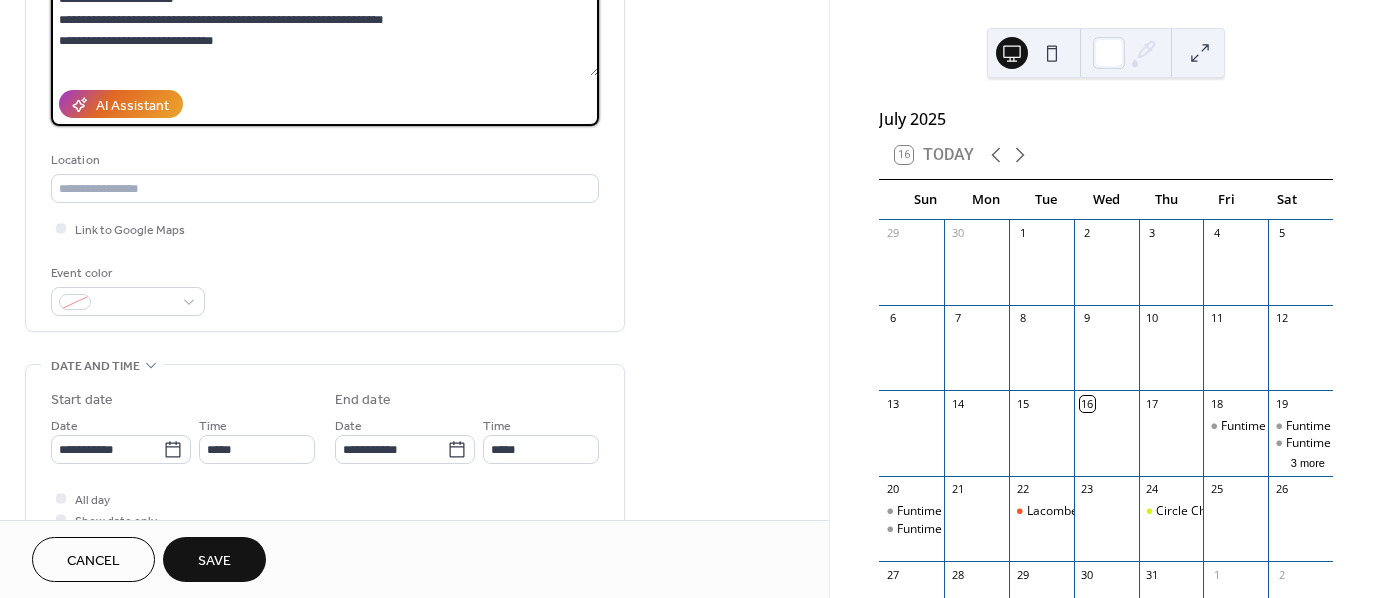 scroll, scrollTop: 295, scrollLeft: 0, axis: vertical 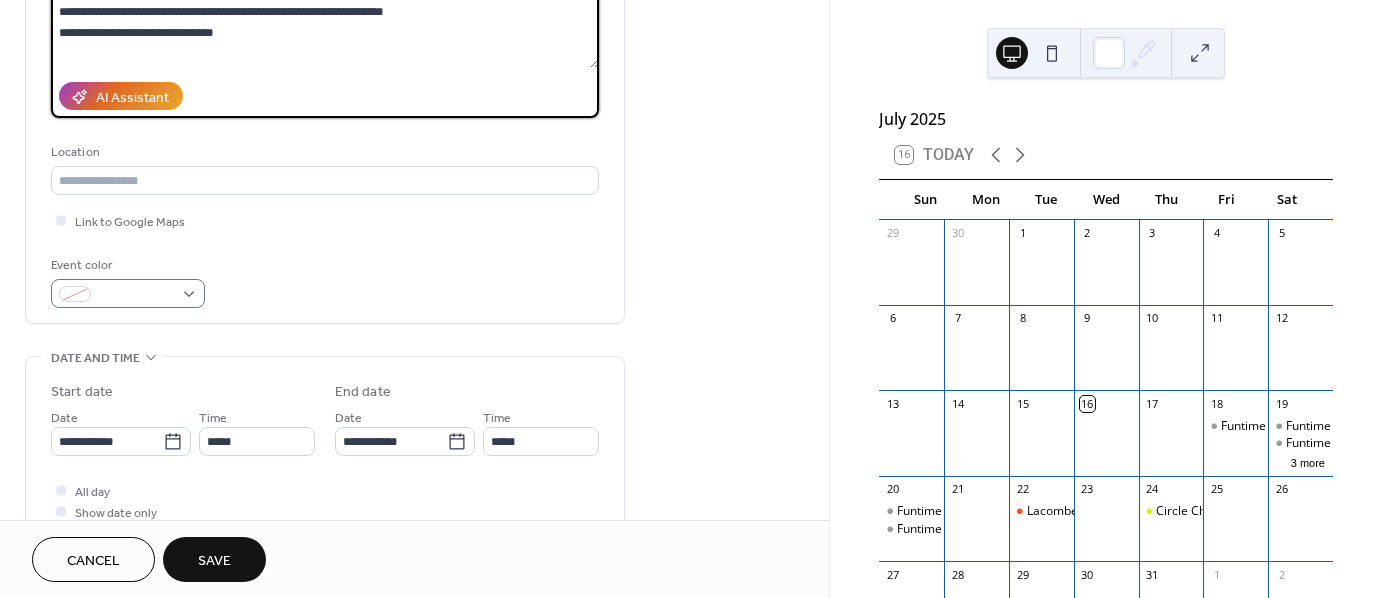 type on "**********" 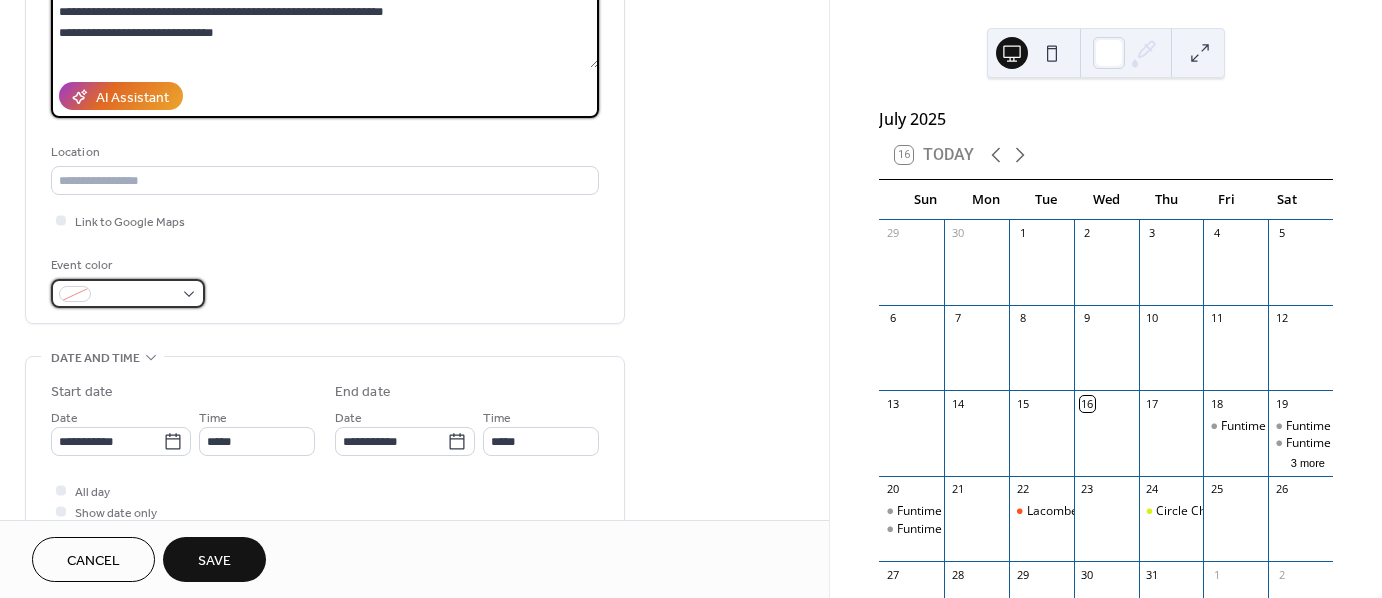 click at bounding box center [128, 293] 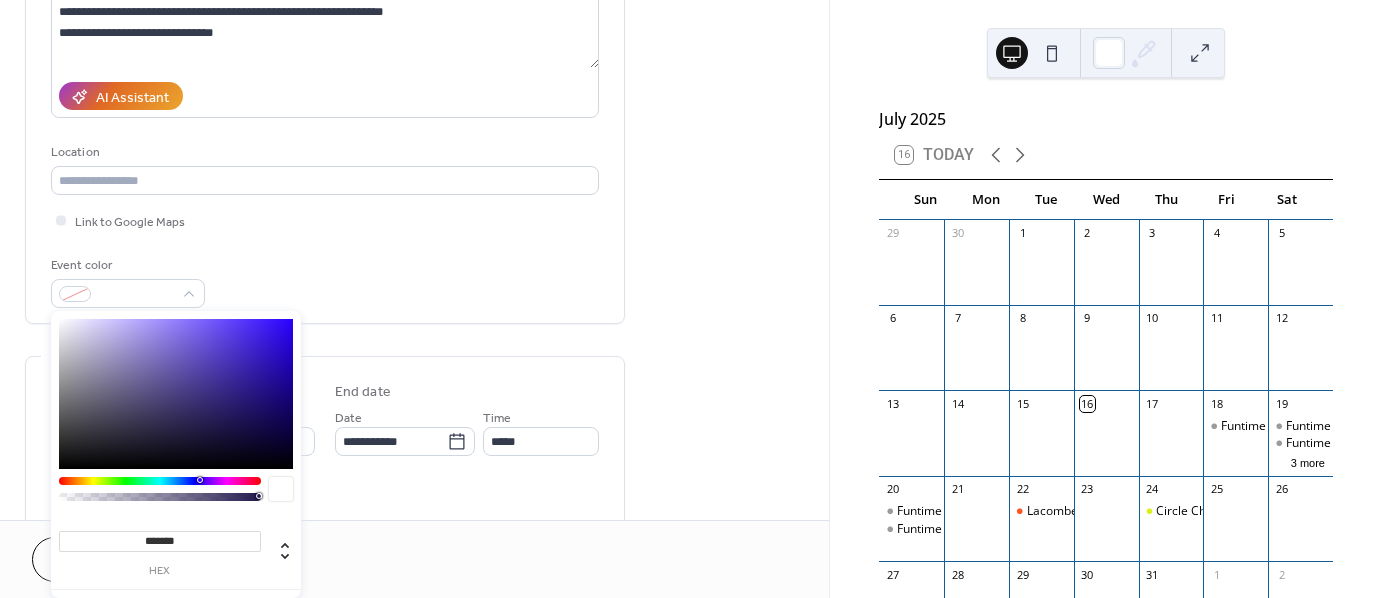 click at bounding box center (176, 394) 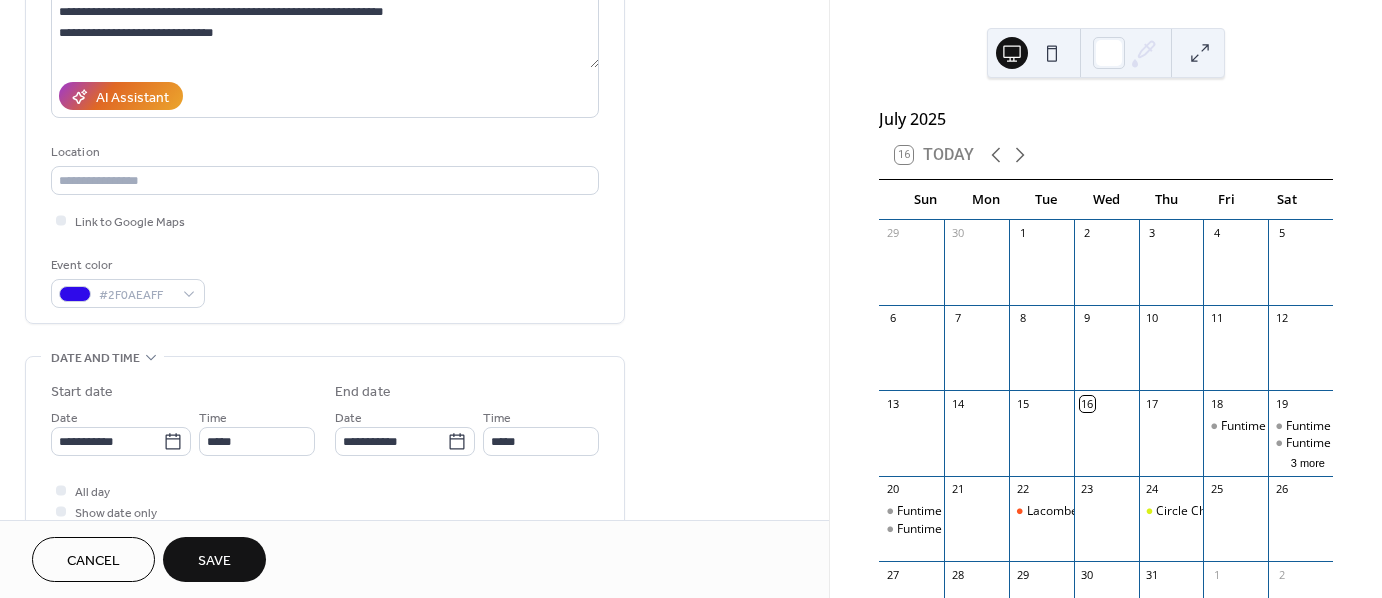 click on "**********" at bounding box center [325, 457] 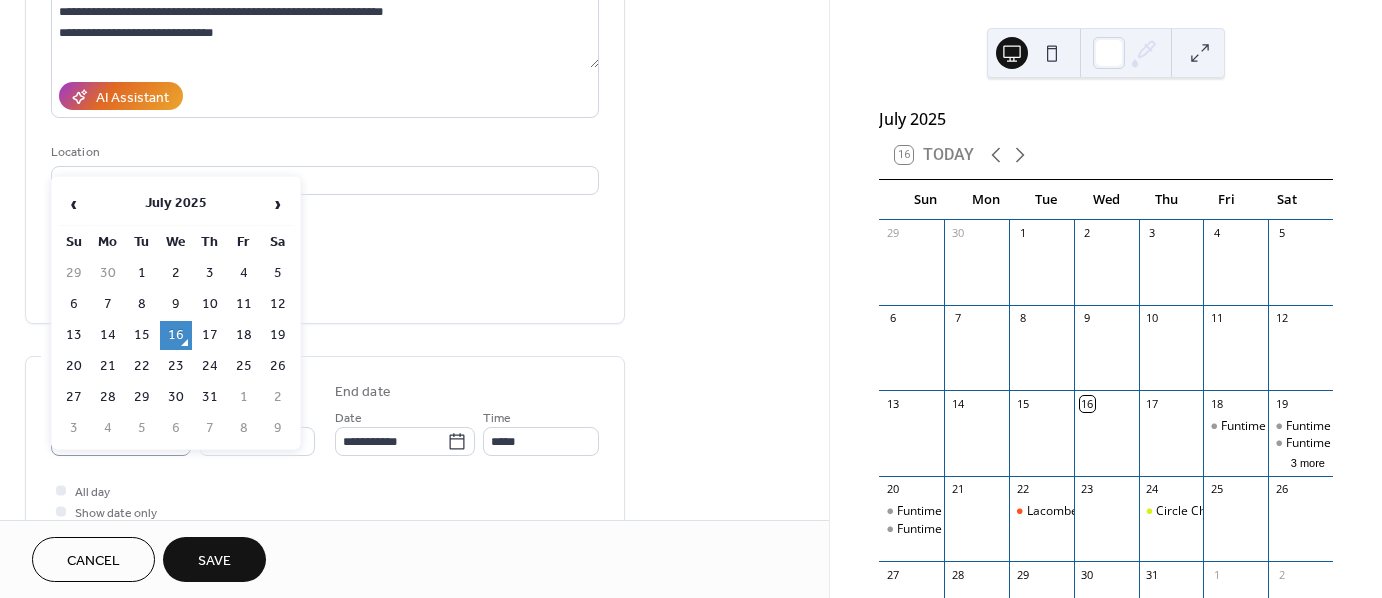 click 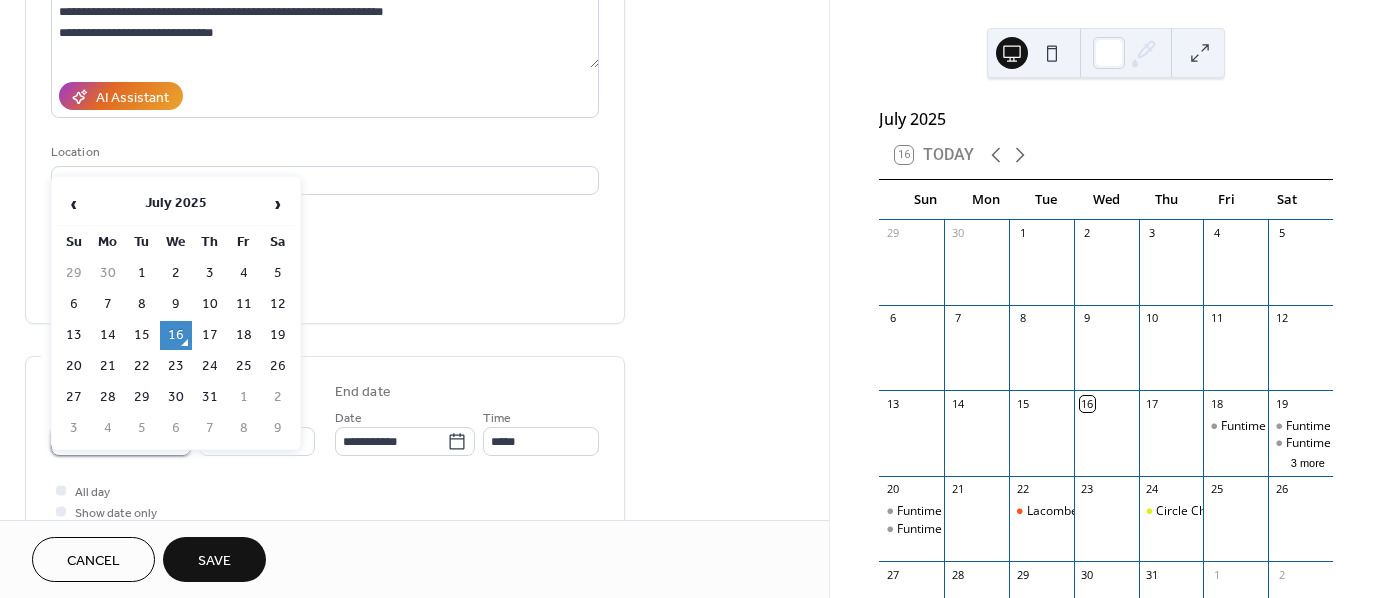 click on "**********" at bounding box center [107, 441] 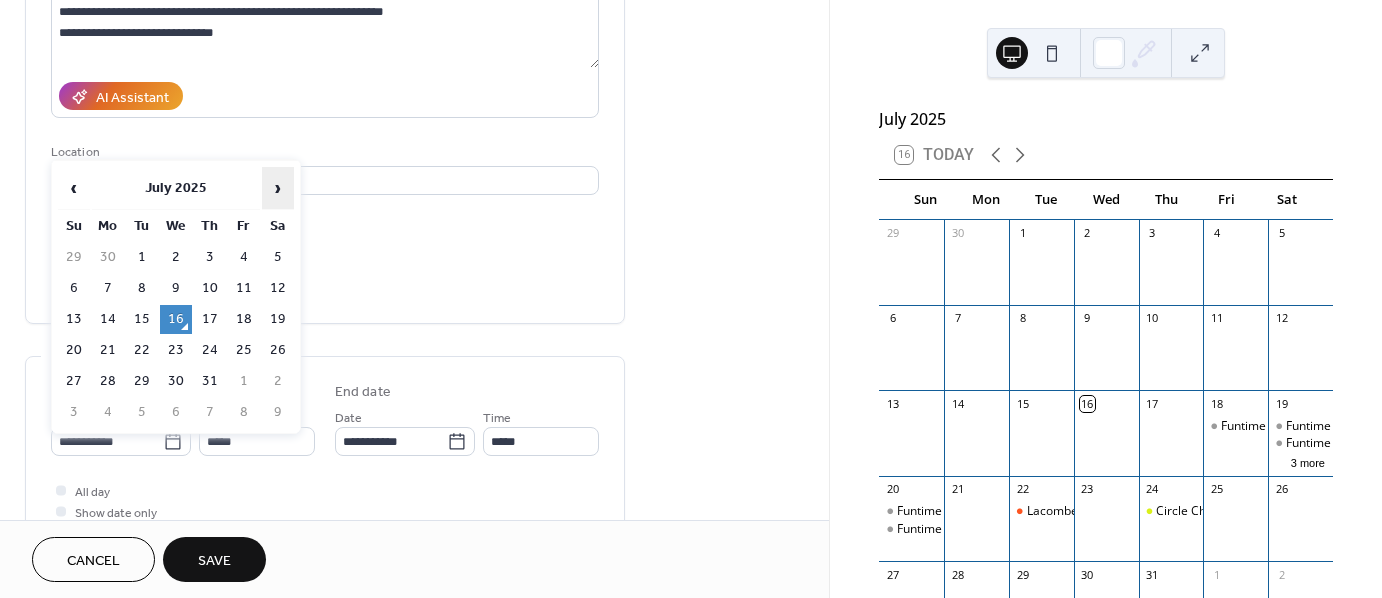 click on "›" at bounding box center (278, 188) 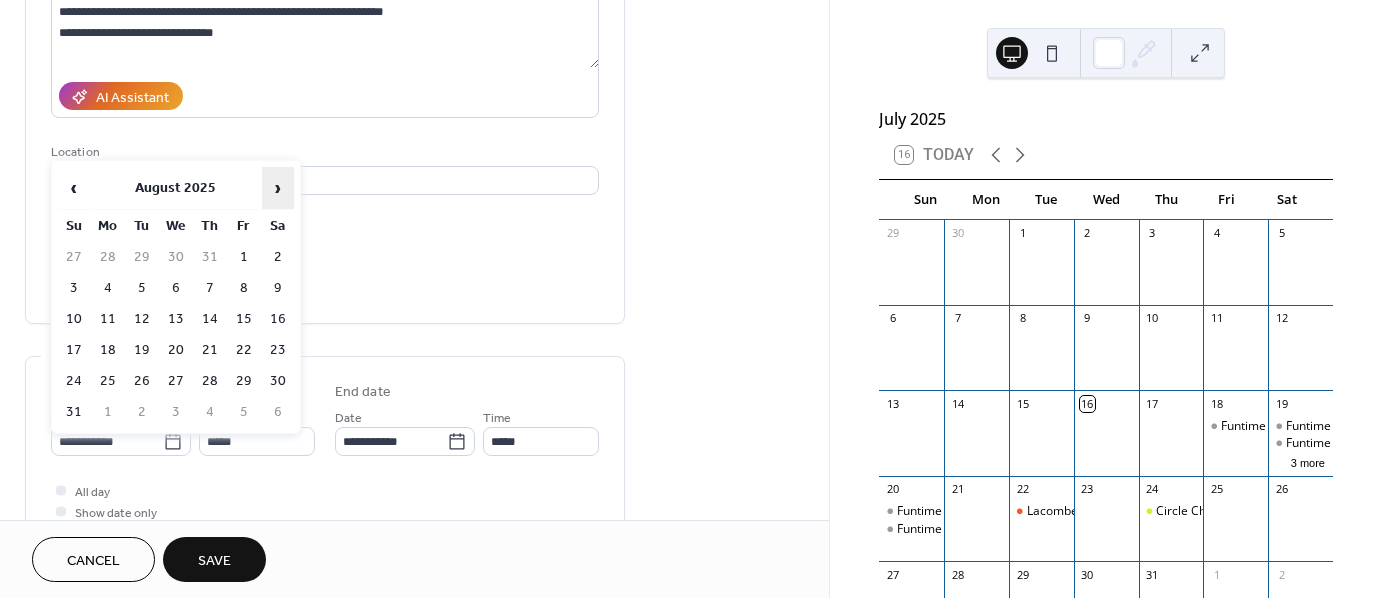 click on "›" at bounding box center (278, 188) 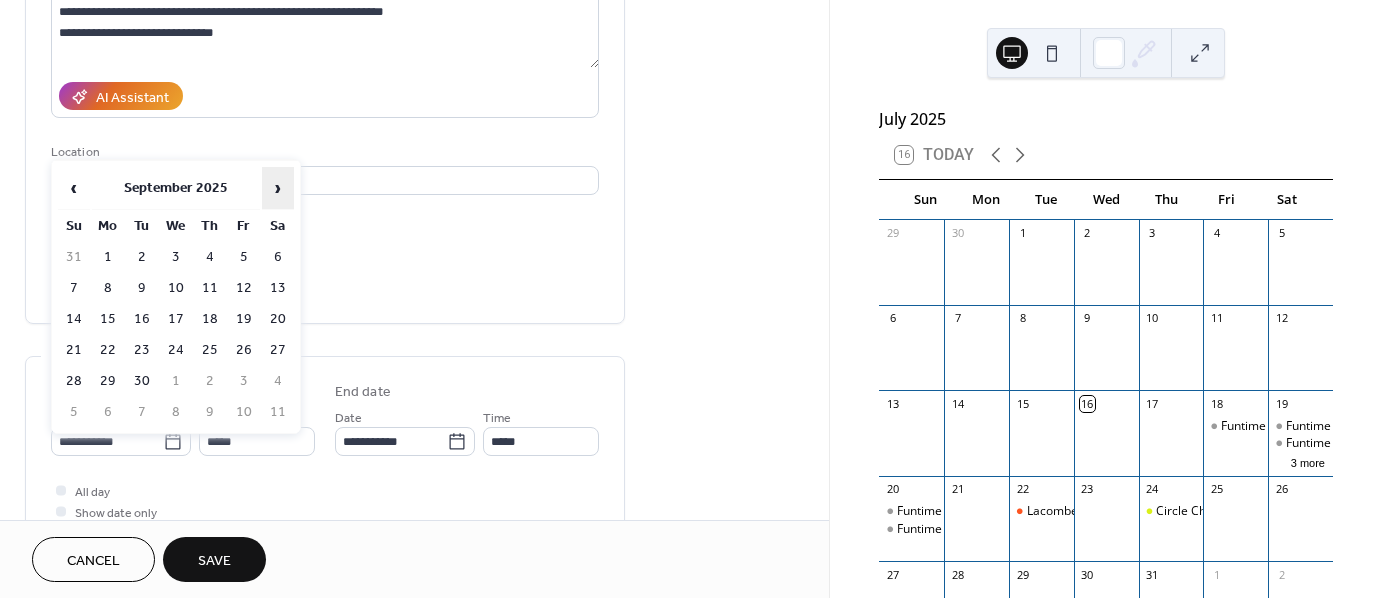 click on "›" at bounding box center [278, 188] 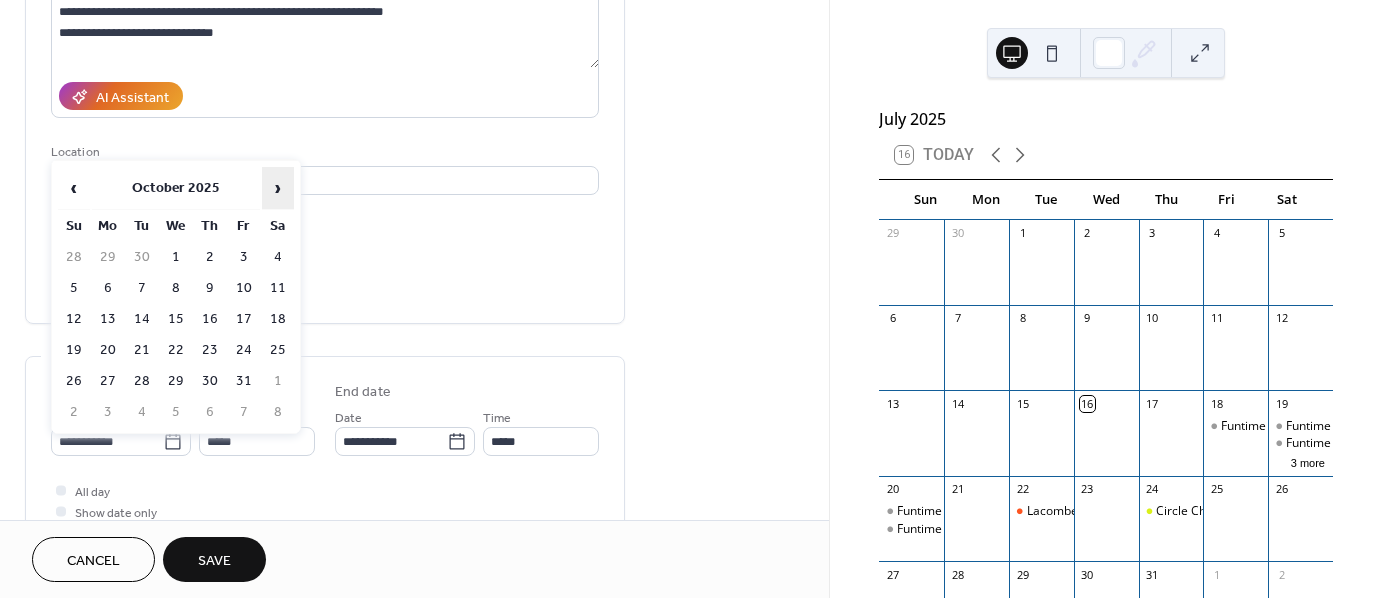 click on "›" at bounding box center [278, 188] 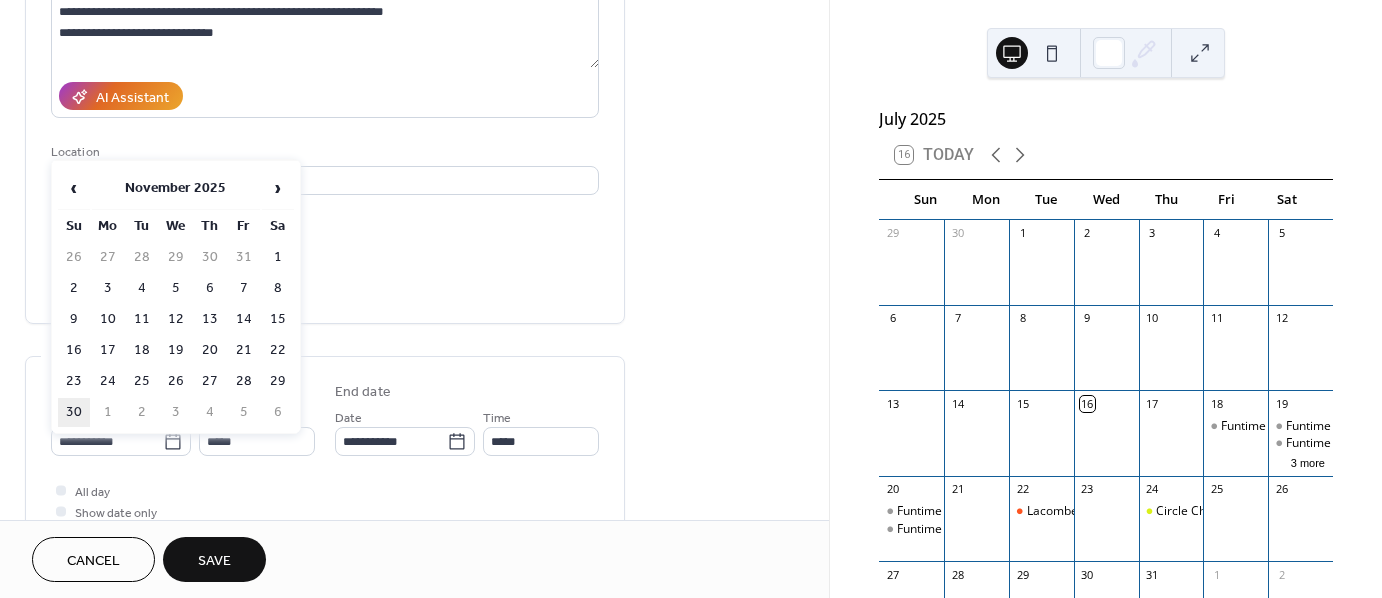 click on "30" at bounding box center (74, 412) 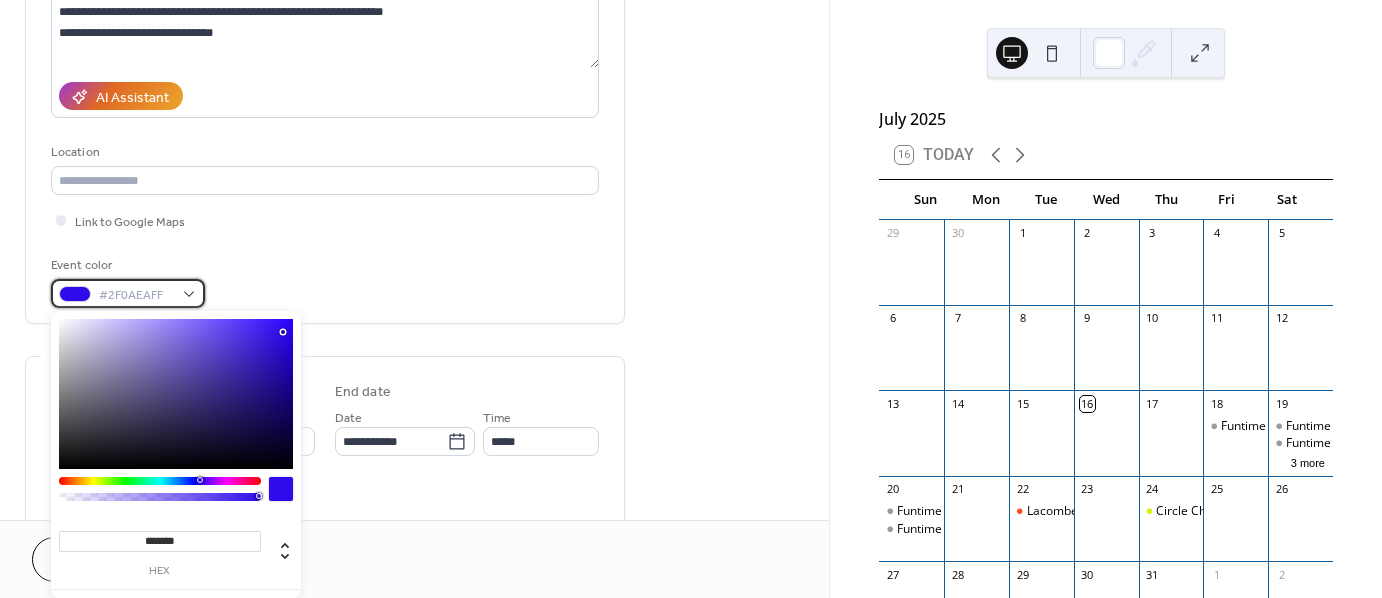 click at bounding box center (75, 294) 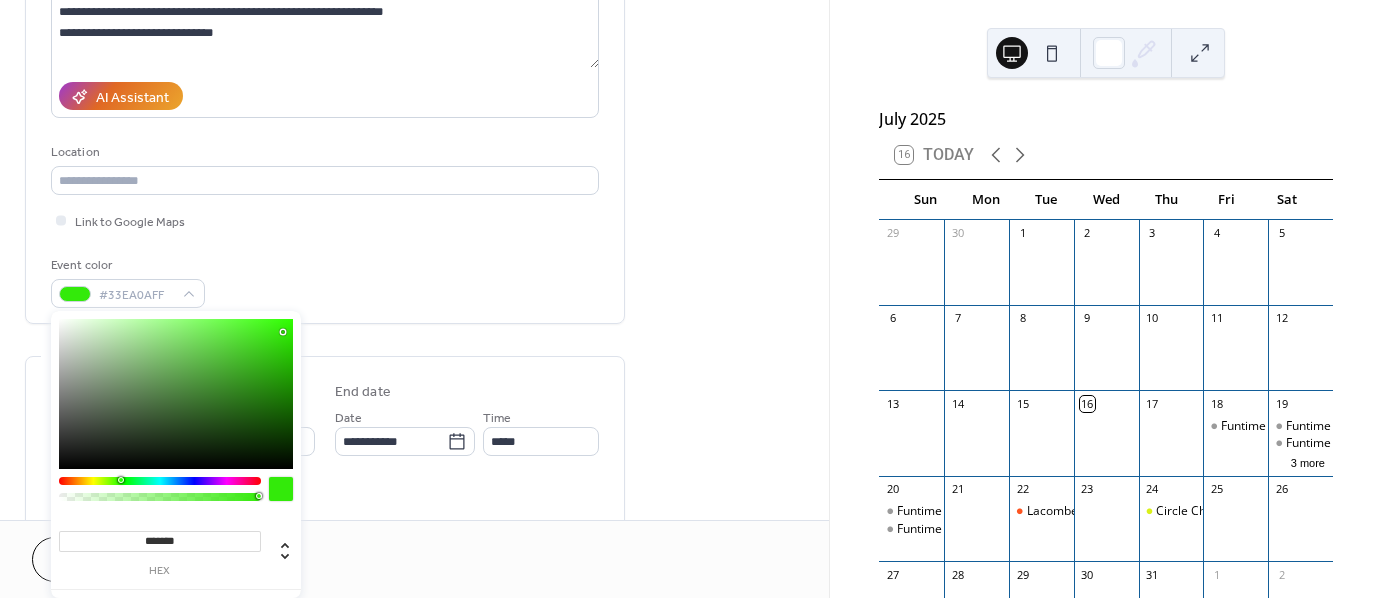 click at bounding box center (160, 481) 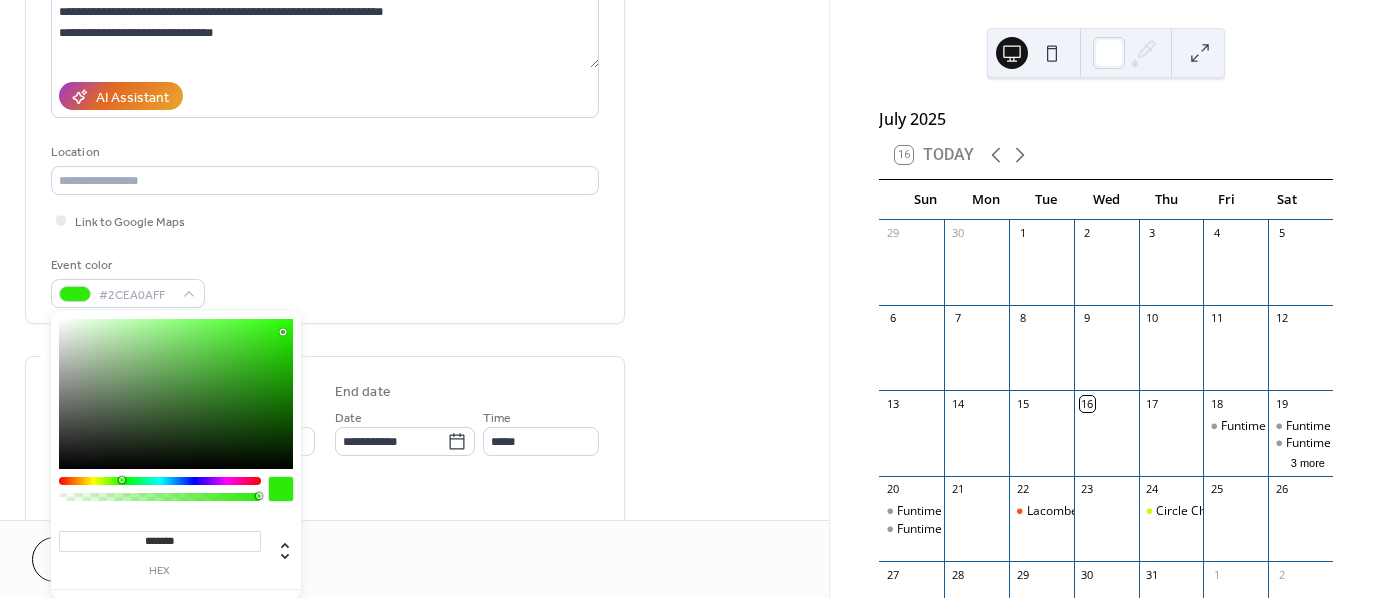 click on "Cancel Save" at bounding box center (414, 559) 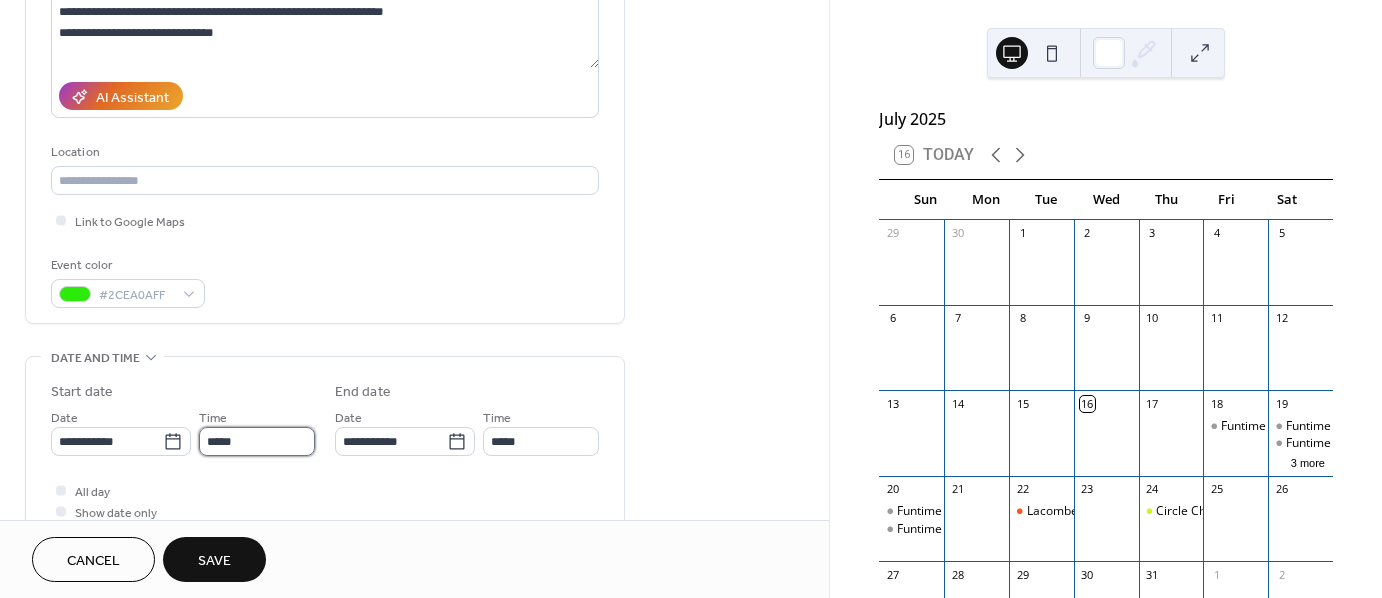 click on "*****" at bounding box center (257, 441) 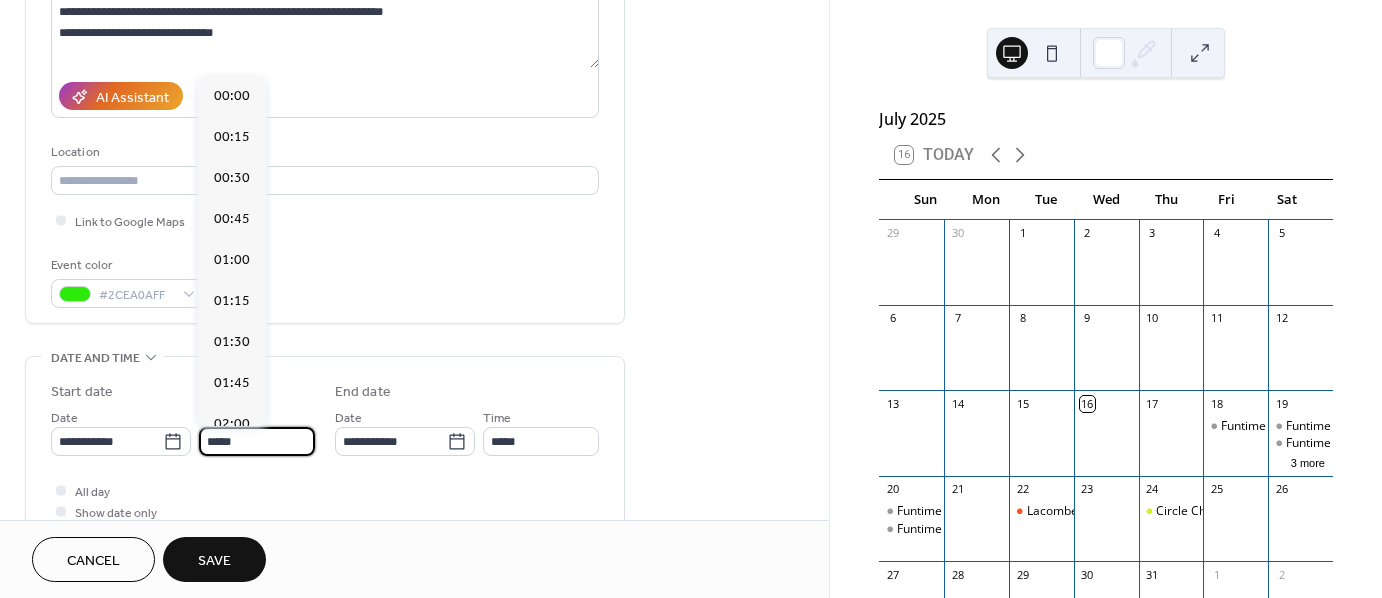 scroll, scrollTop: 1968, scrollLeft: 0, axis: vertical 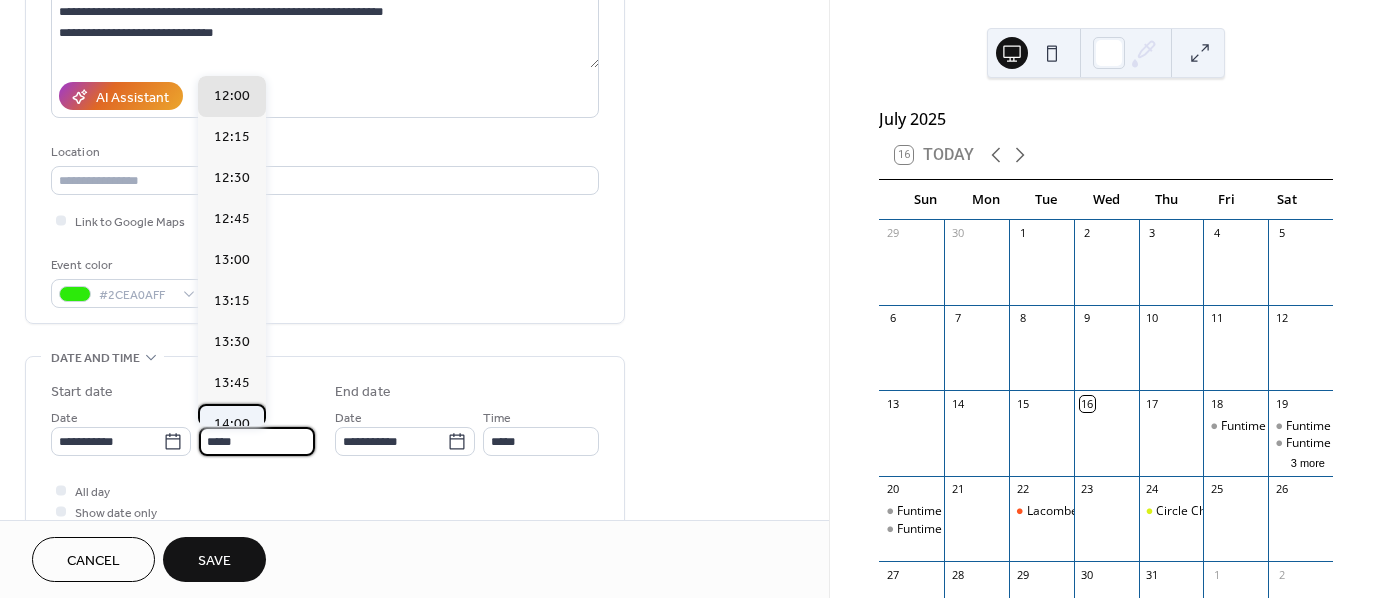 click on "14:00" at bounding box center [232, 424] 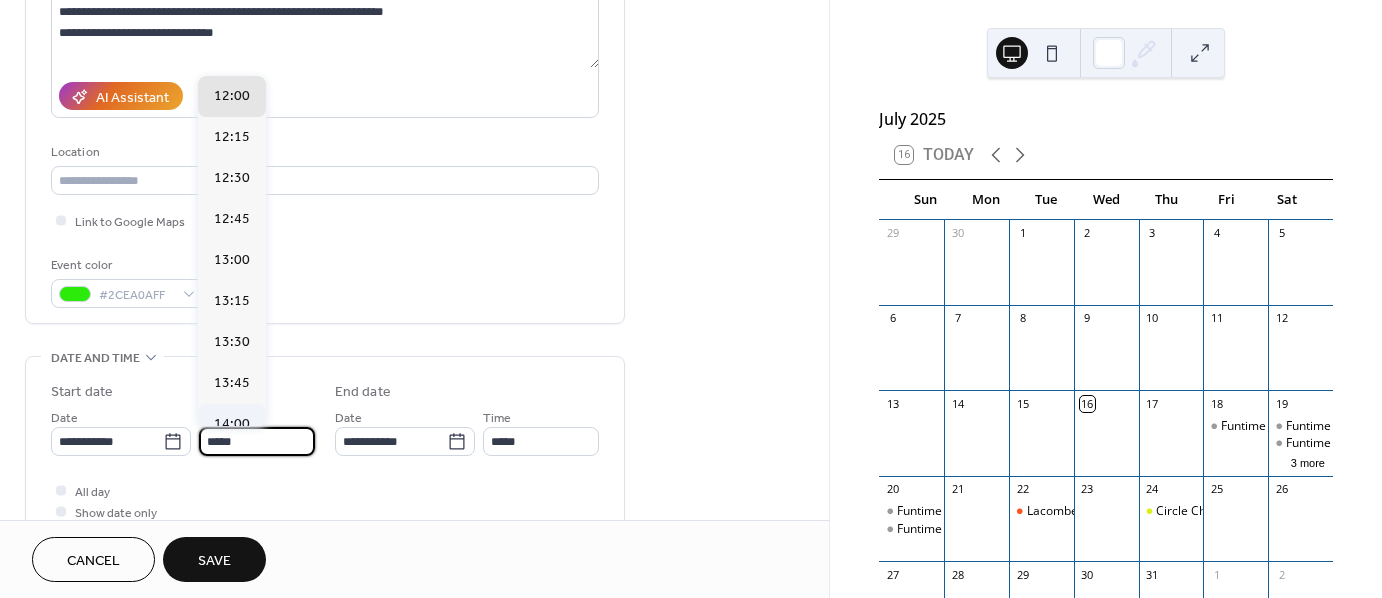 type on "*****" 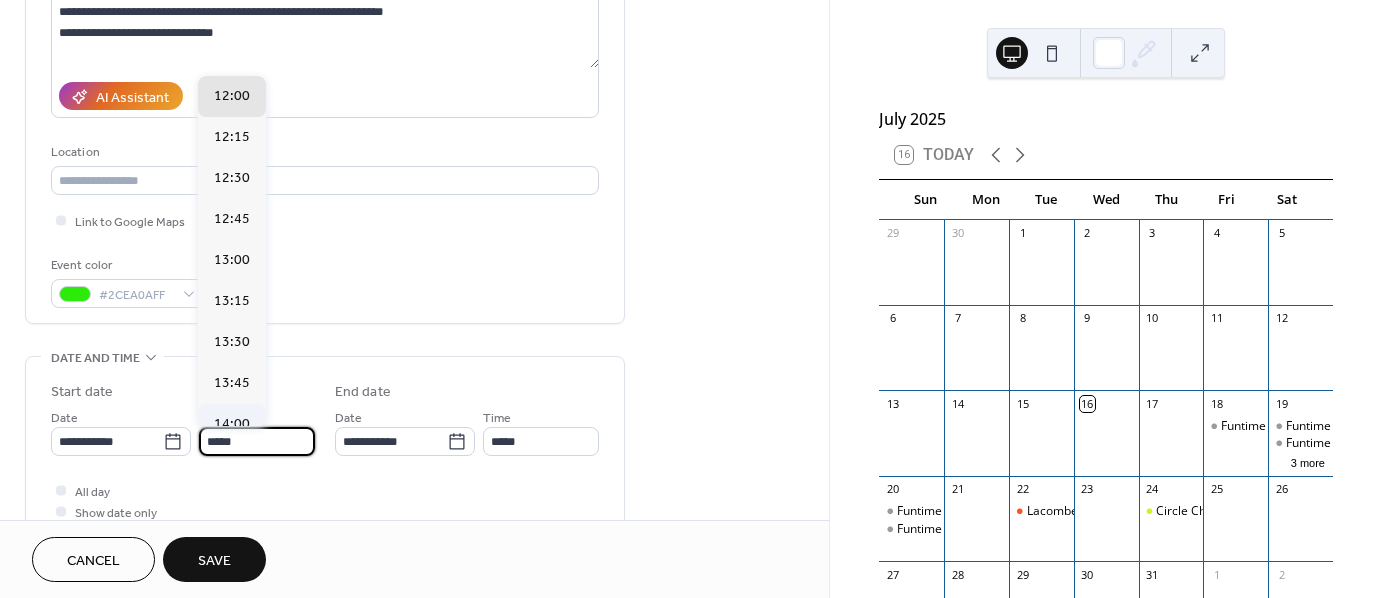 type on "*****" 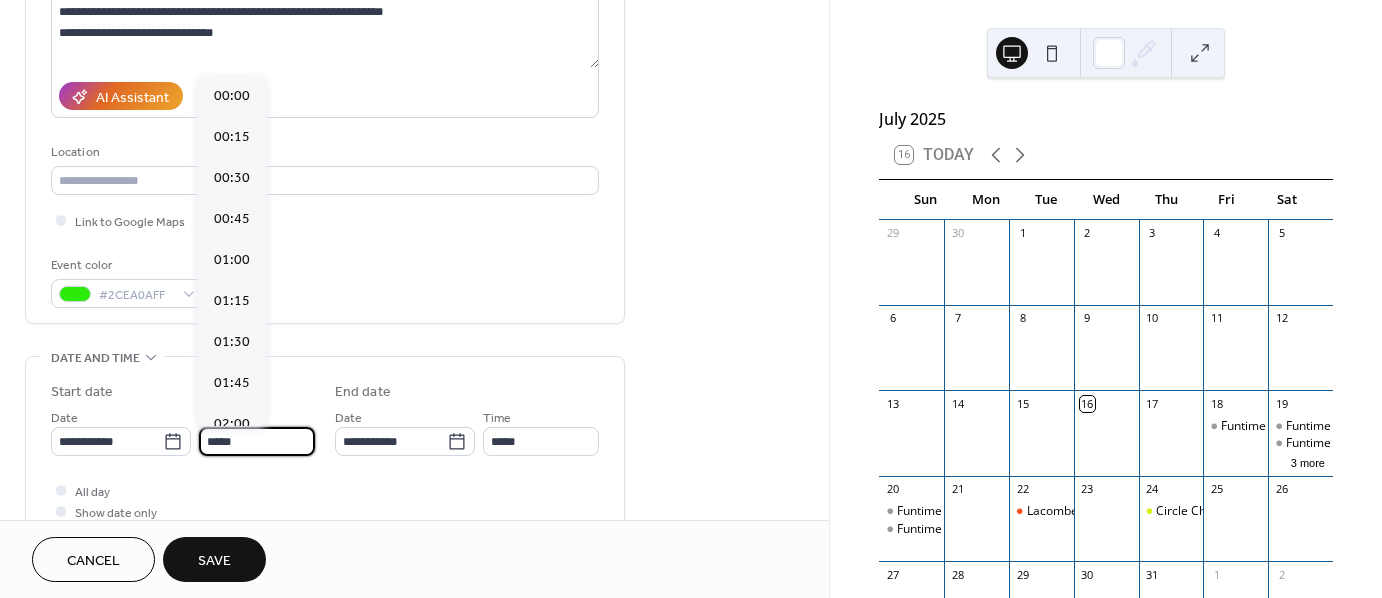 scroll, scrollTop: 2296, scrollLeft: 0, axis: vertical 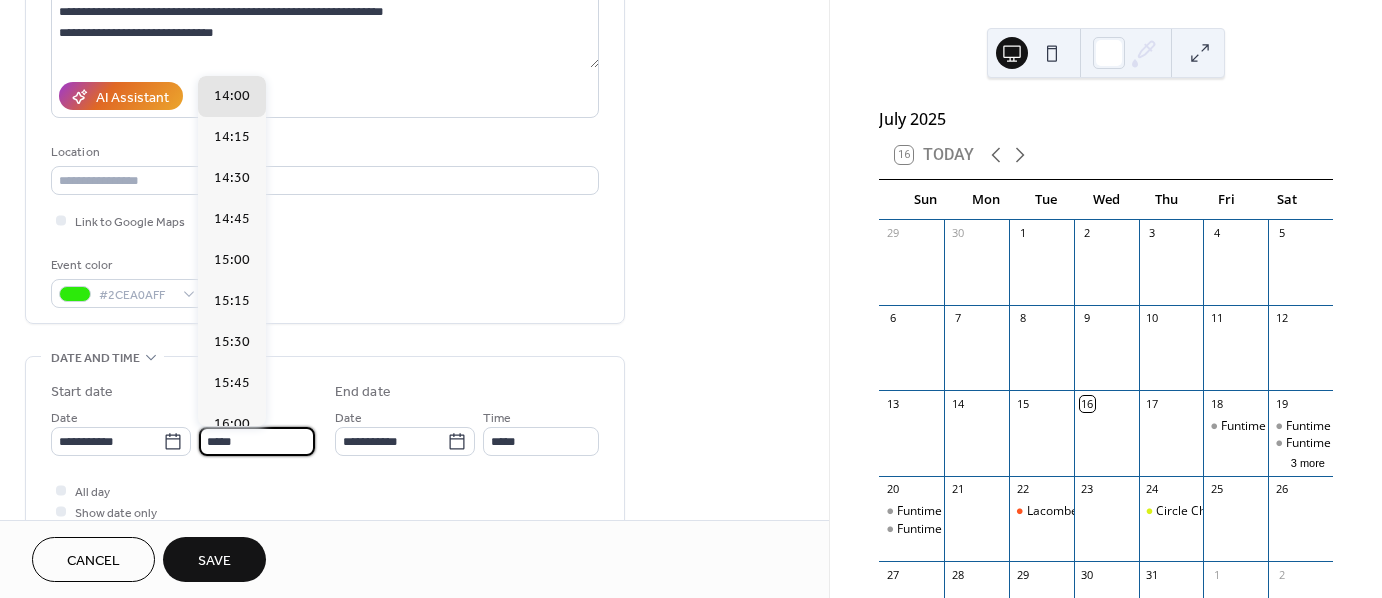 drag, startPoint x: 222, startPoint y: 439, endPoint x: 238, endPoint y: 439, distance: 16 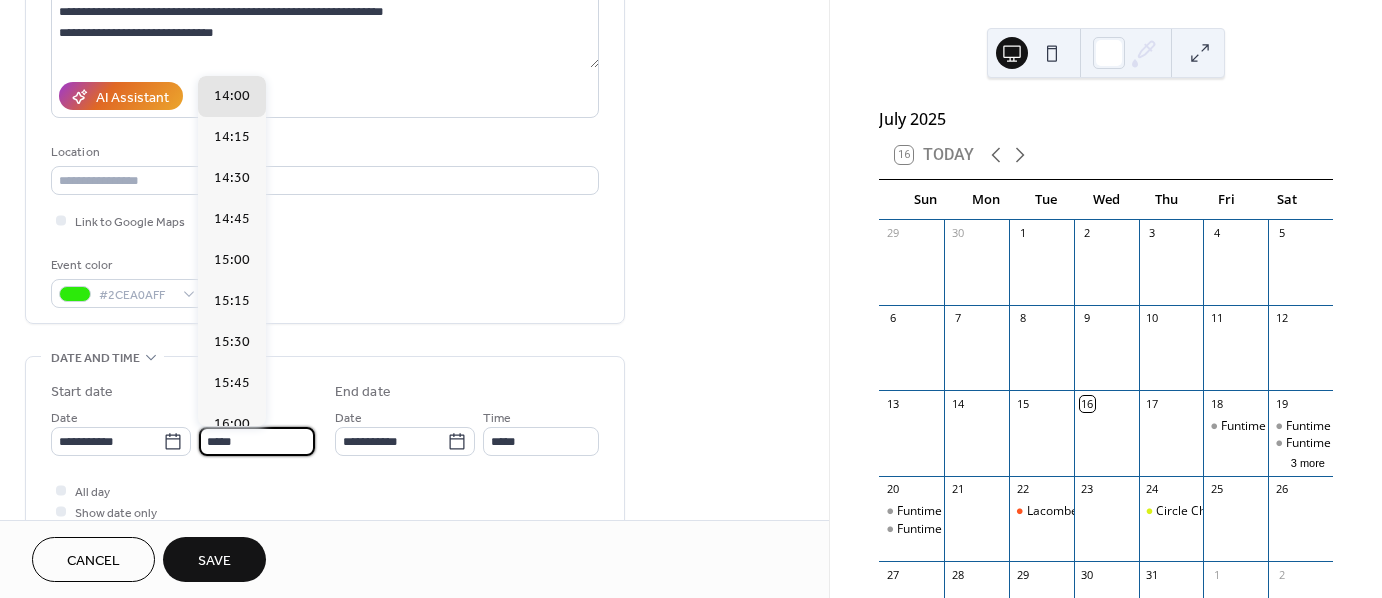 click on "*****" at bounding box center (257, 441) 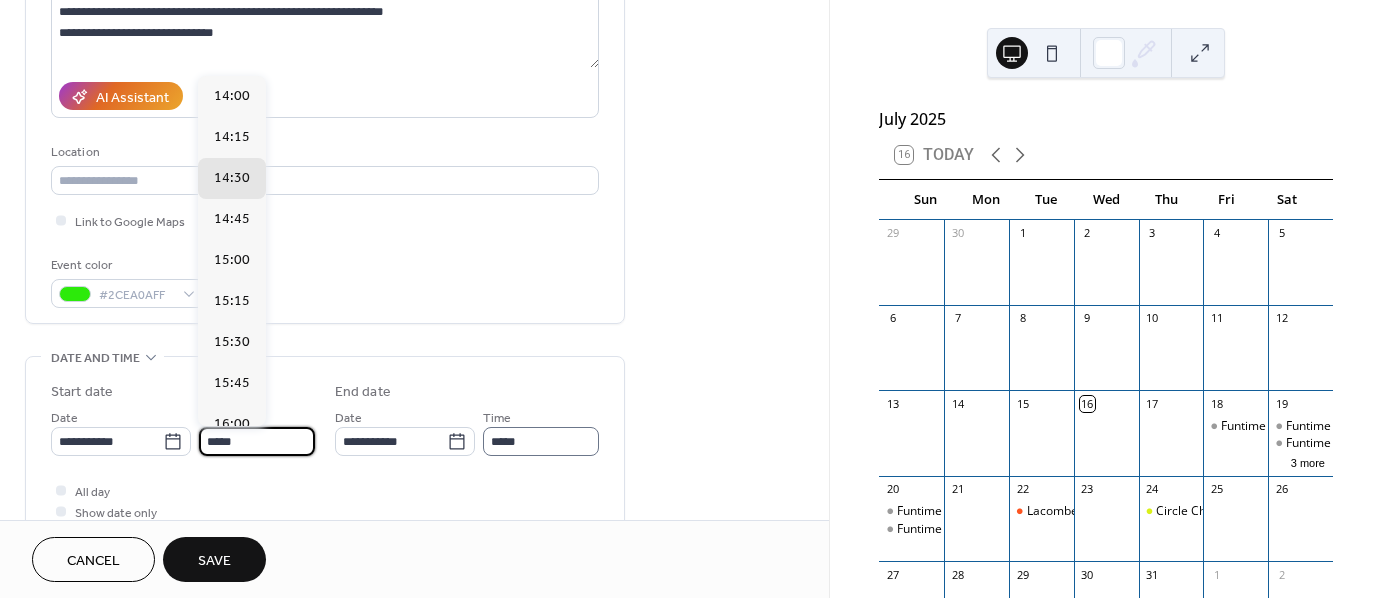 type on "*****" 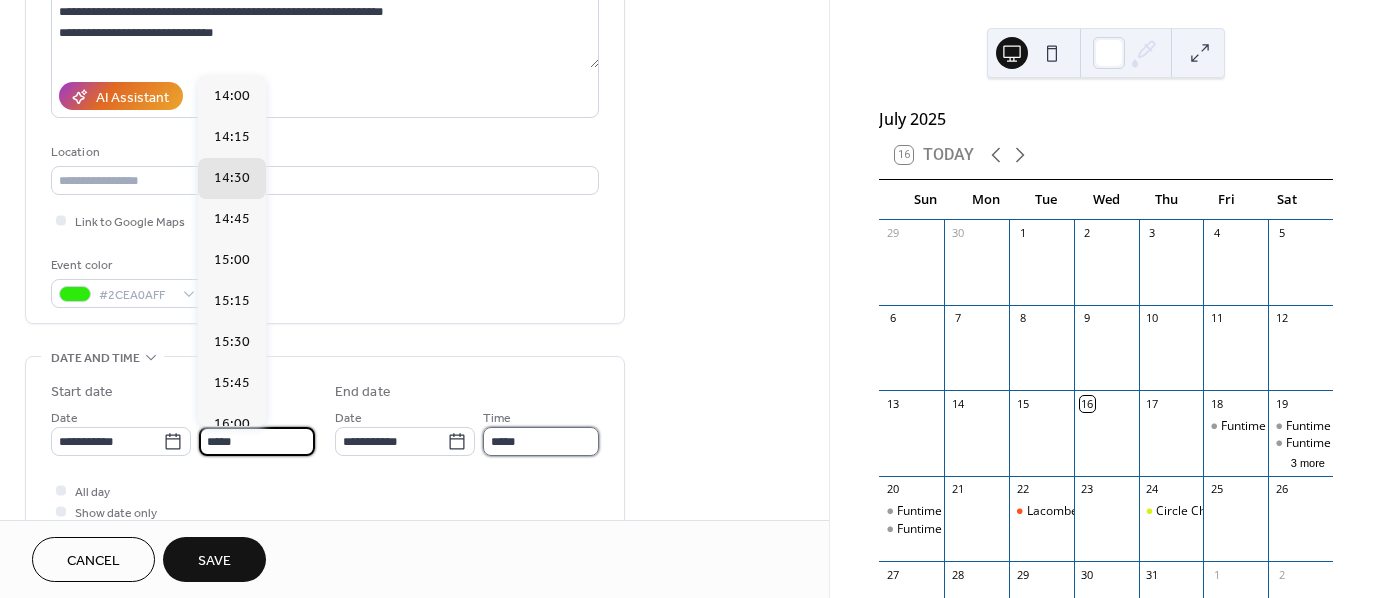 click on "*****" at bounding box center (541, 441) 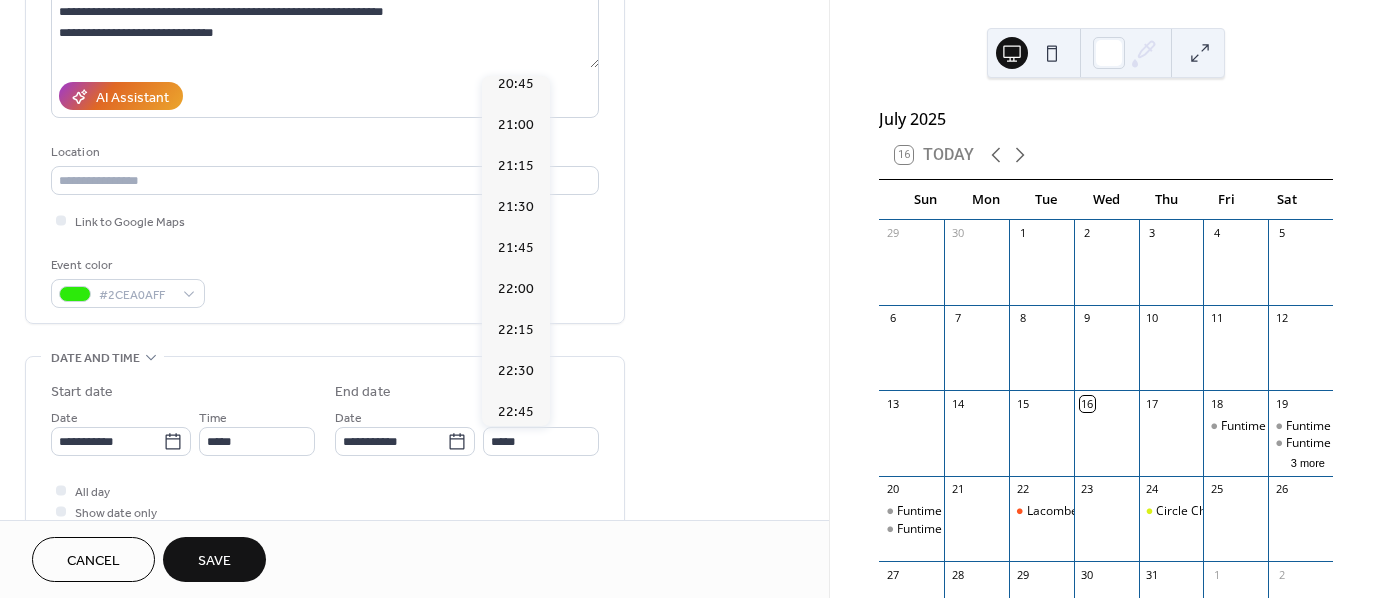 scroll, scrollTop: 1010, scrollLeft: 0, axis: vertical 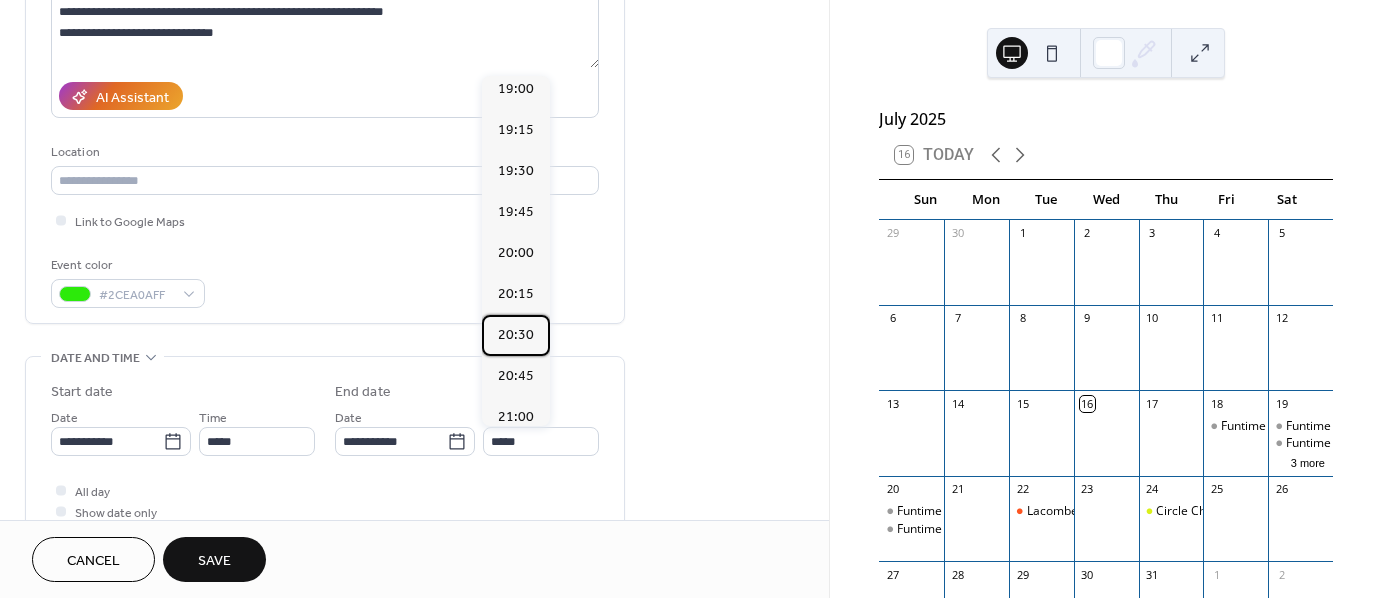click on "20:30" at bounding box center (516, 335) 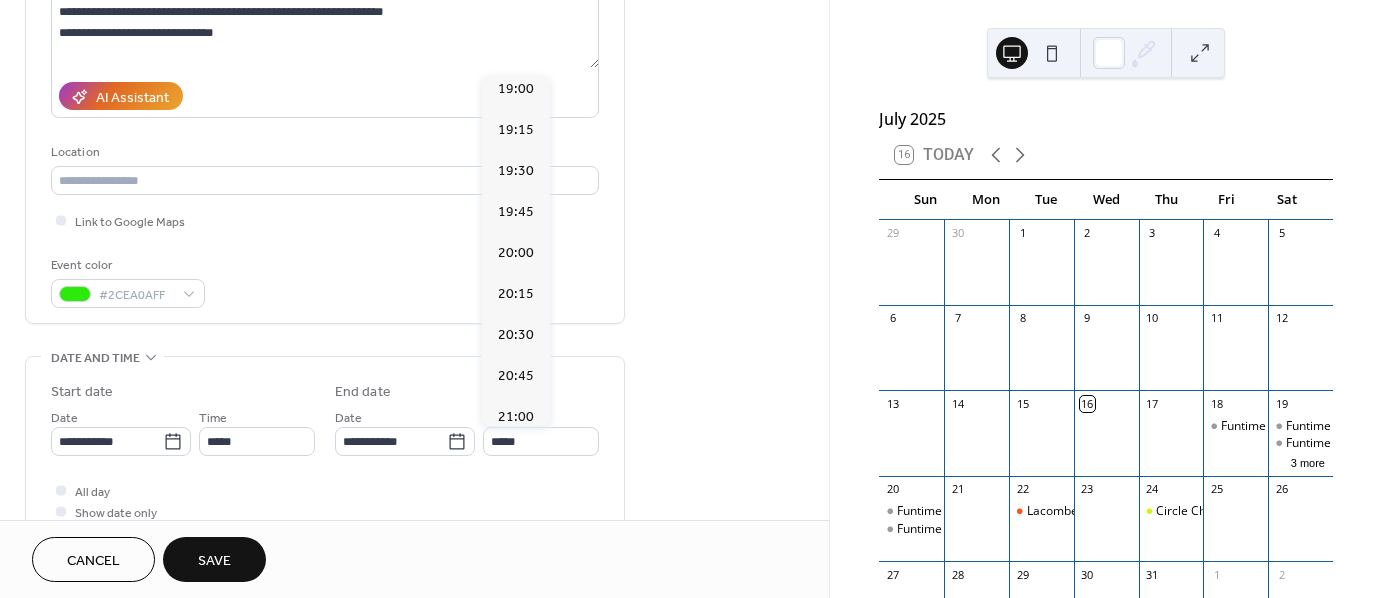 type on "*****" 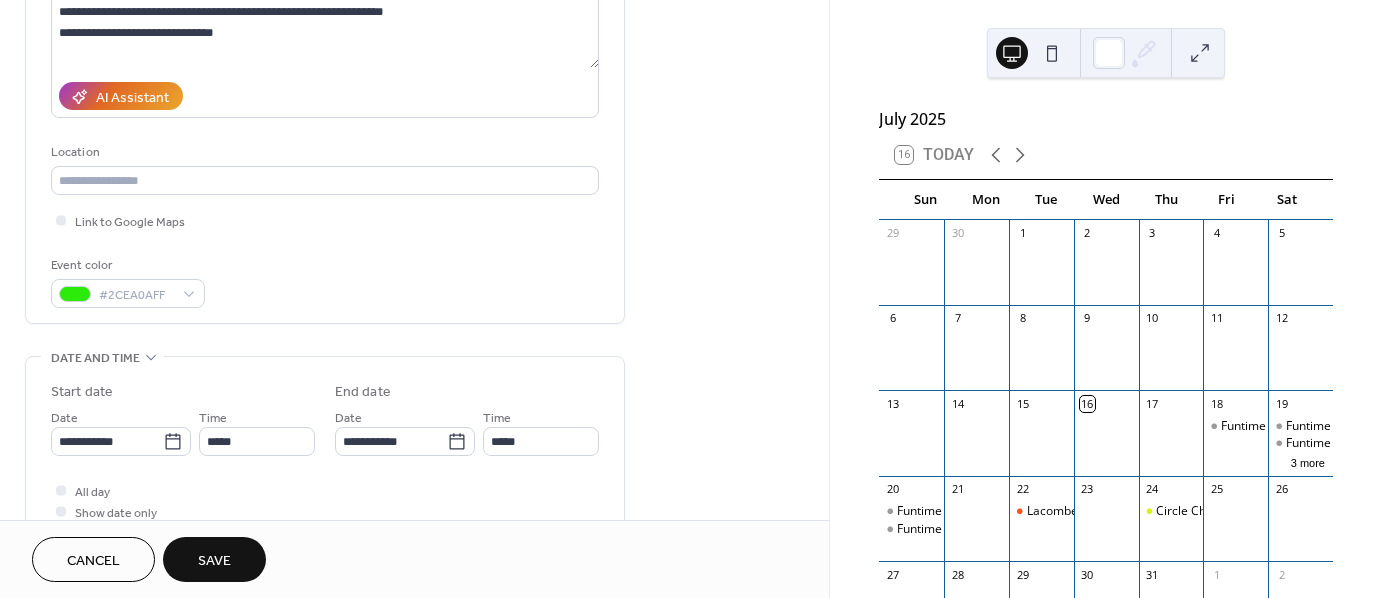 click on "Save" at bounding box center (214, 559) 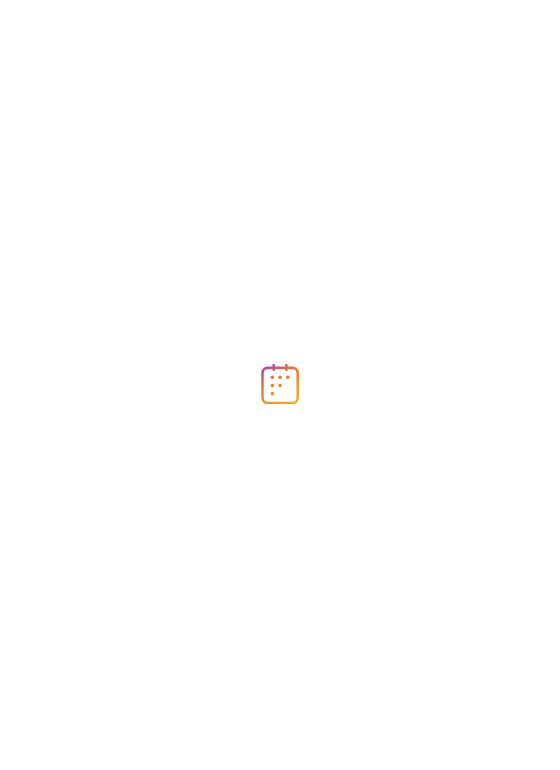 scroll, scrollTop: 0, scrollLeft: 0, axis: both 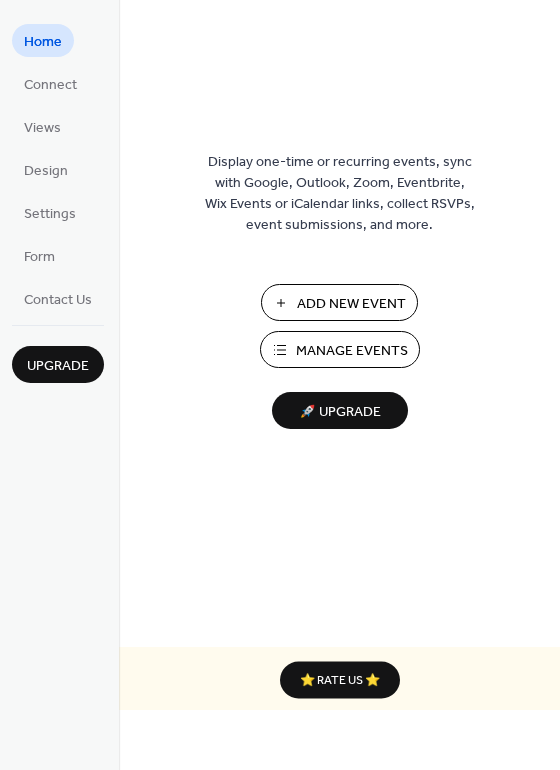 click on "Manage Events" at bounding box center [352, 351] 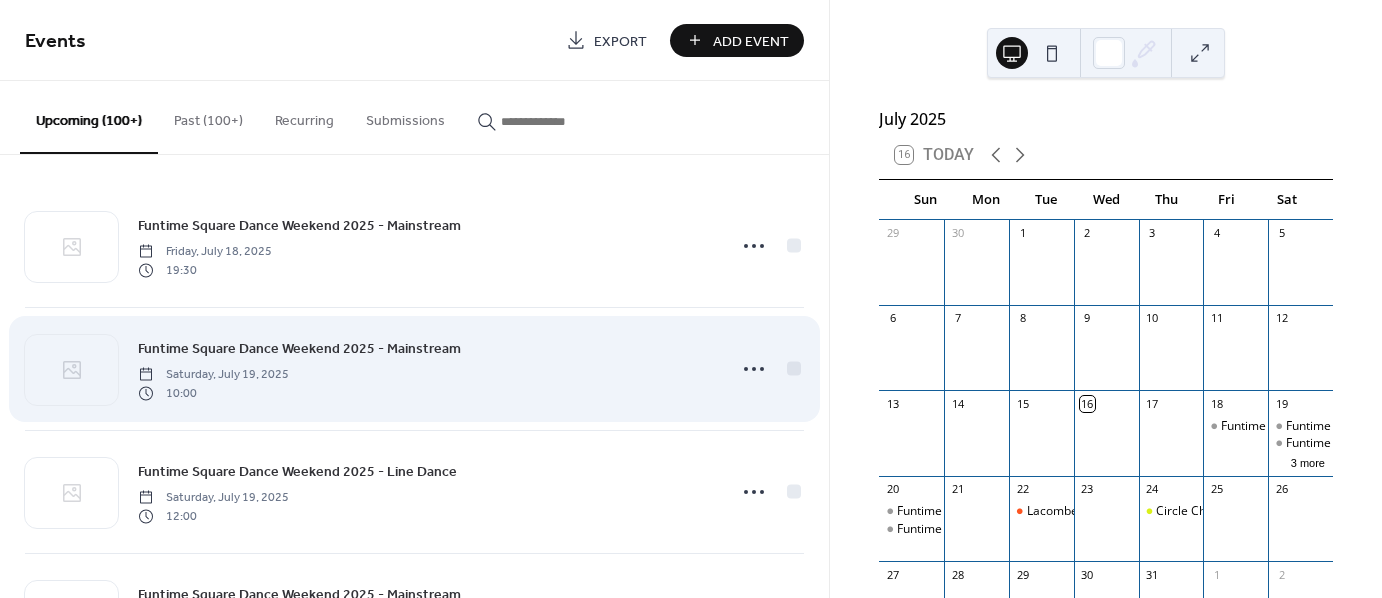 scroll, scrollTop: 0, scrollLeft: 0, axis: both 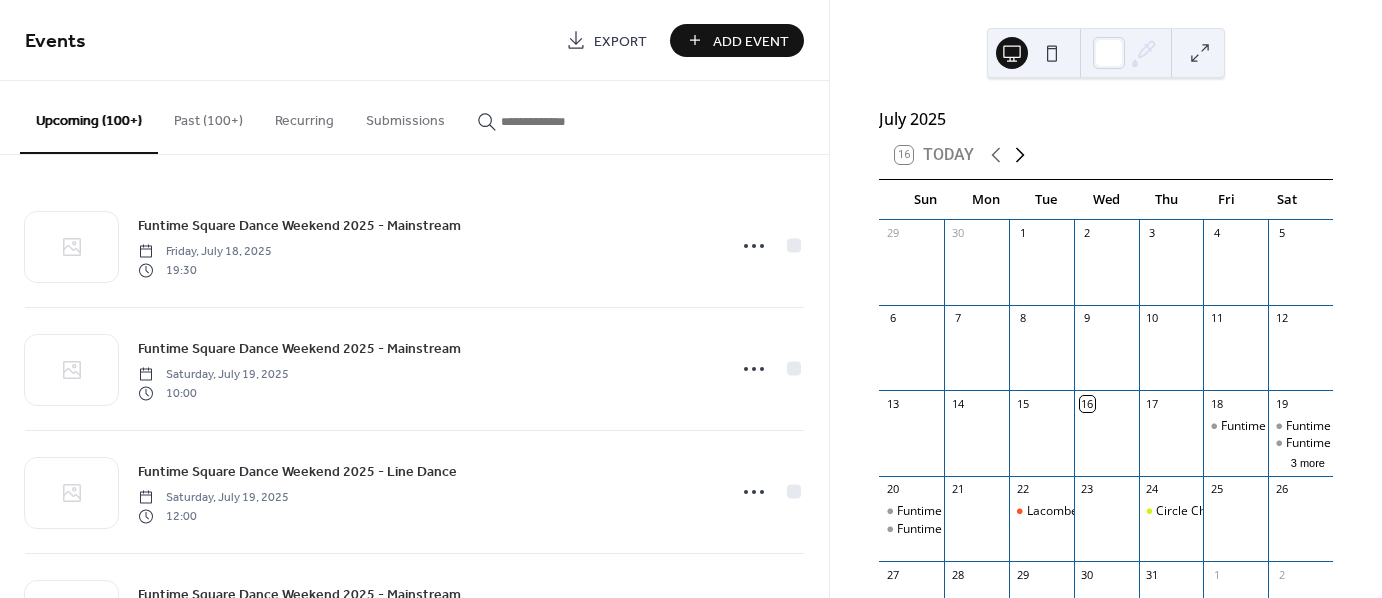 click 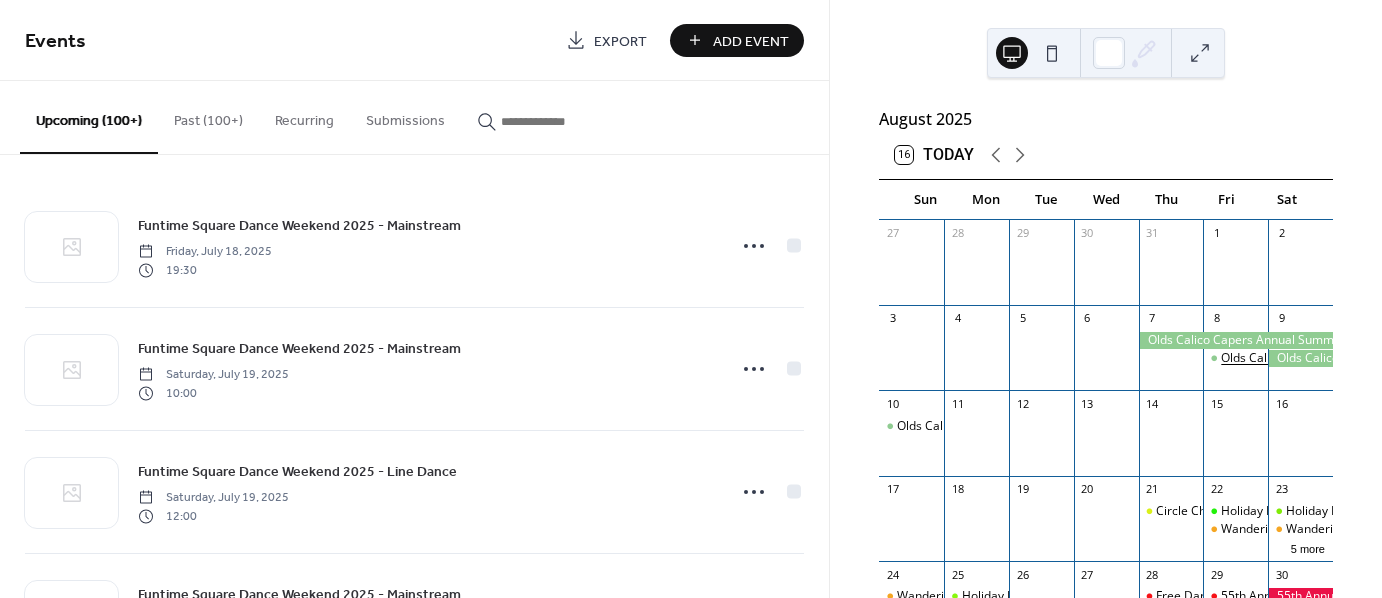 click on "Olds Calico Capers Annual Summer Campout" at bounding box center [1347, 358] 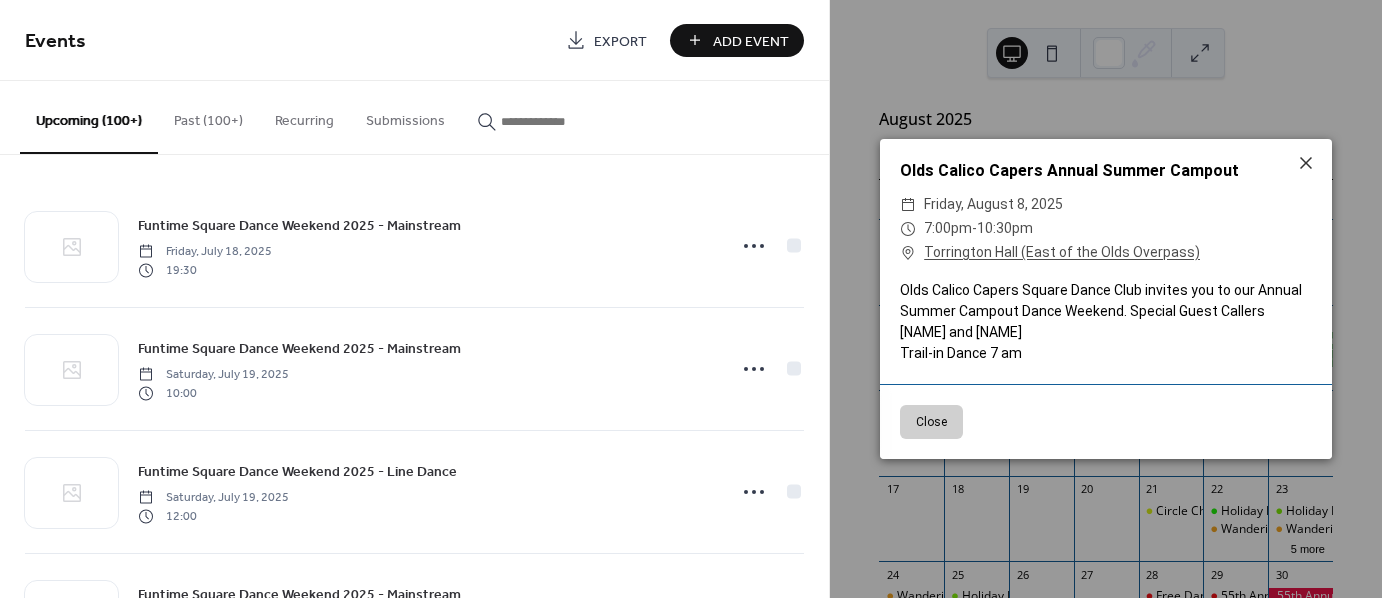 click 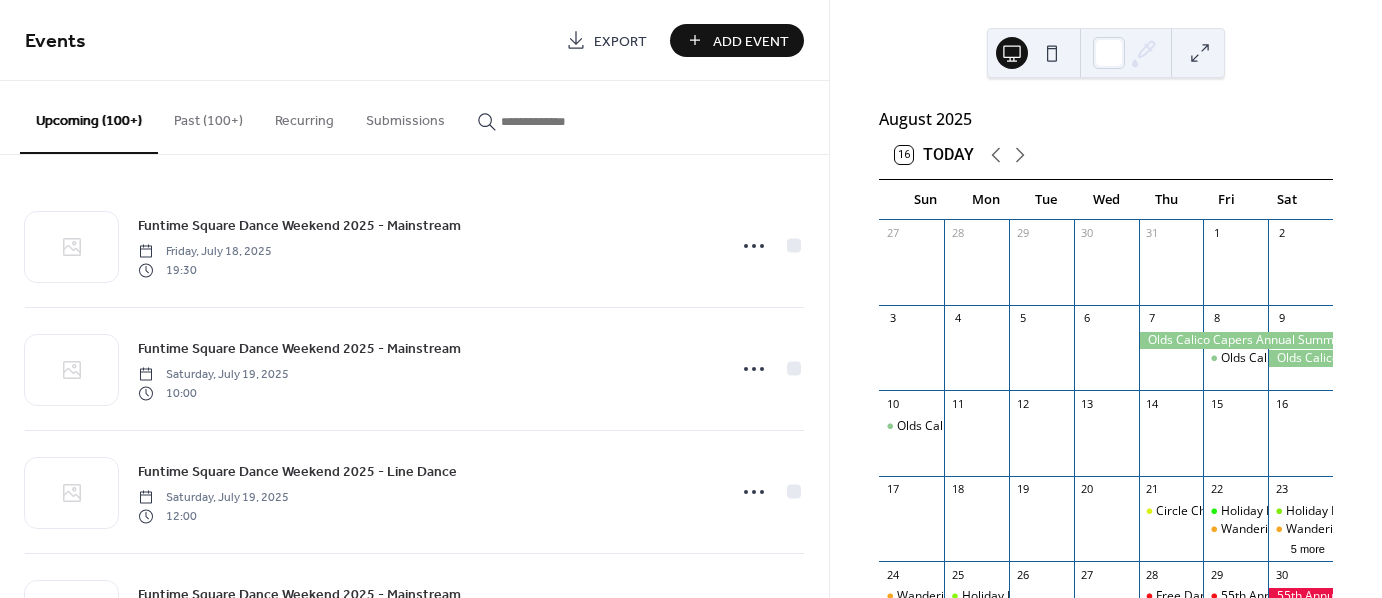 click at bounding box center (1300, 358) 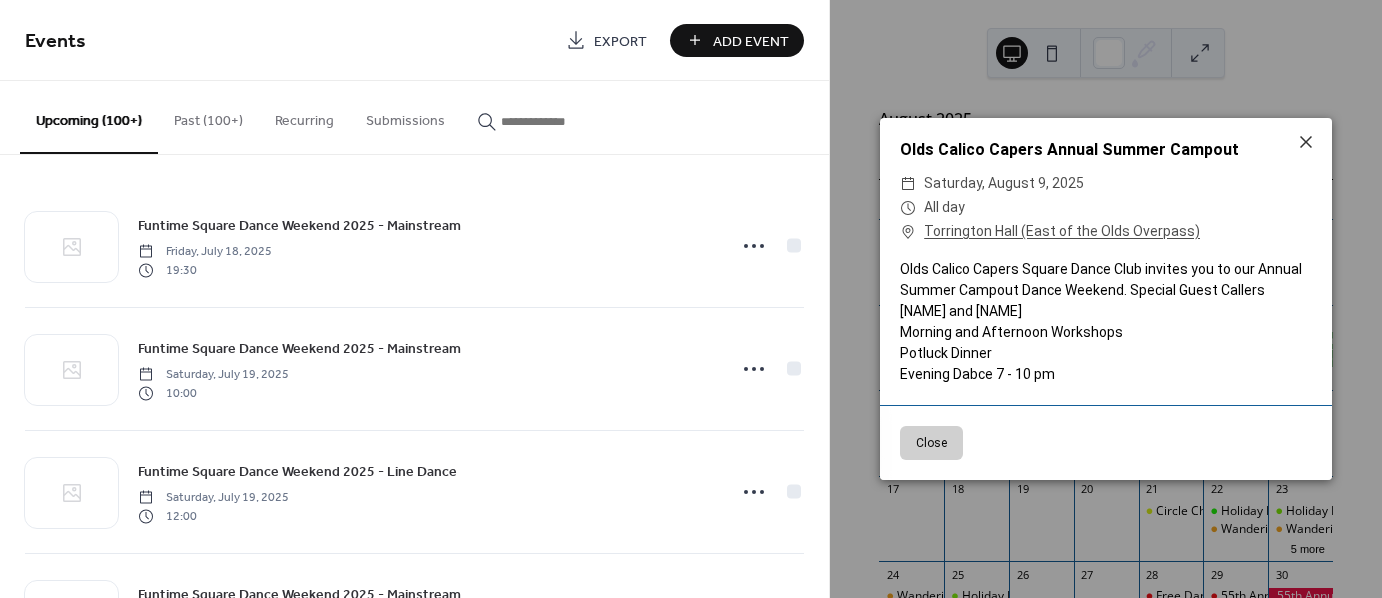 click on "Close" at bounding box center [931, 443] 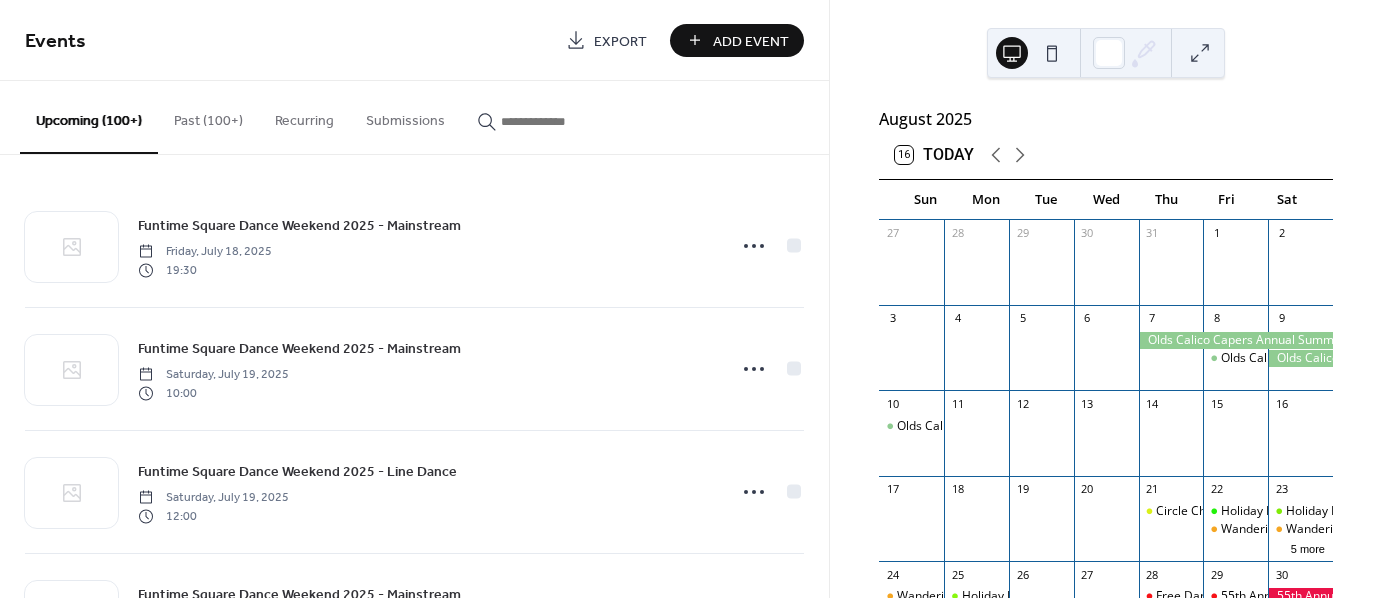 click at bounding box center [1236, 340] 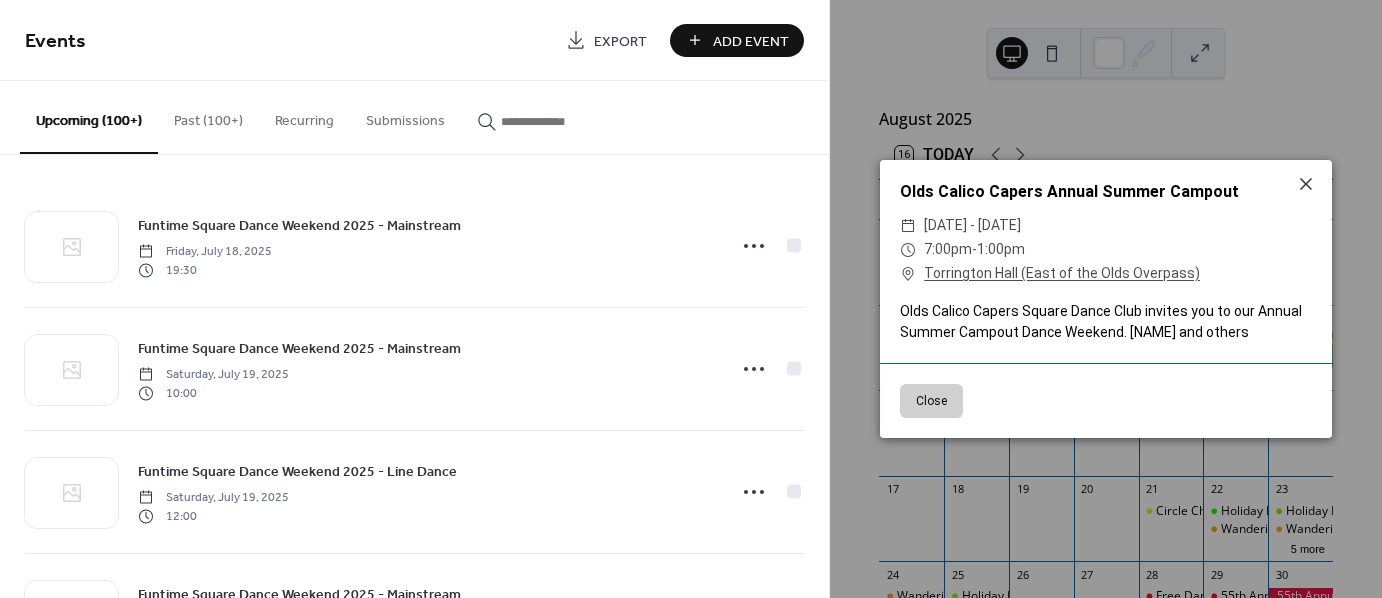 drag, startPoint x: 822, startPoint y: 167, endPoint x: 819, endPoint y: 224, distance: 57.07889 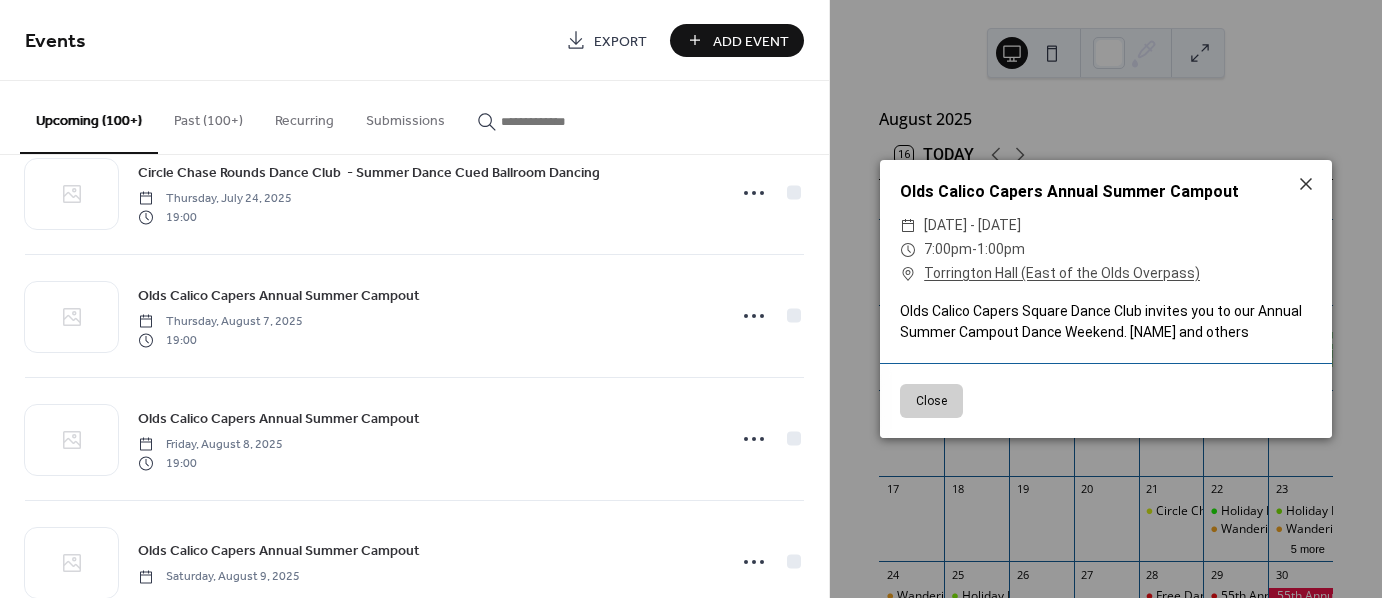 scroll, scrollTop: 1153, scrollLeft: 0, axis: vertical 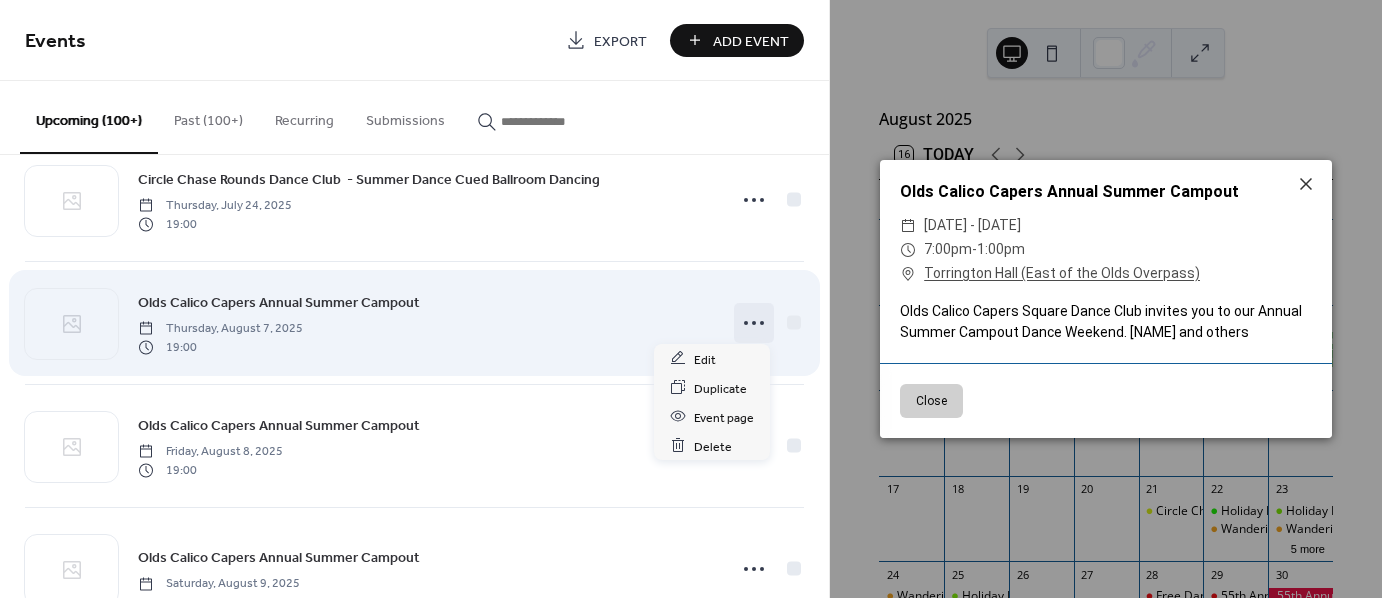 click 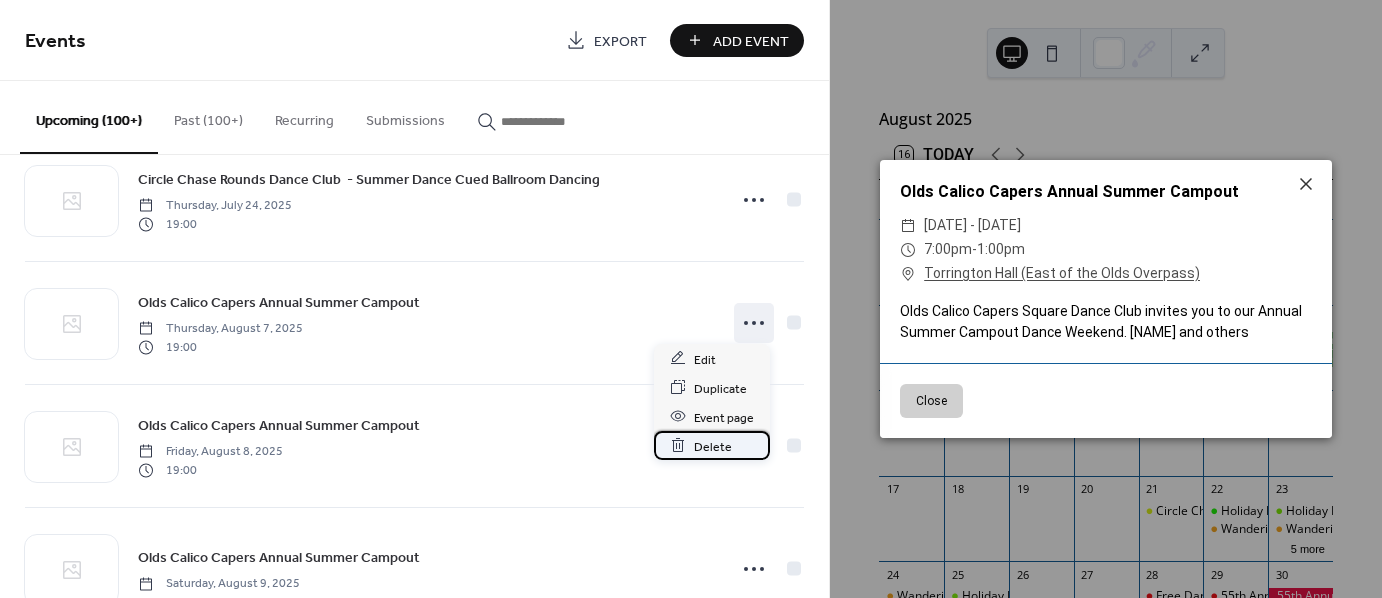 click on "Delete" at bounding box center (713, 446) 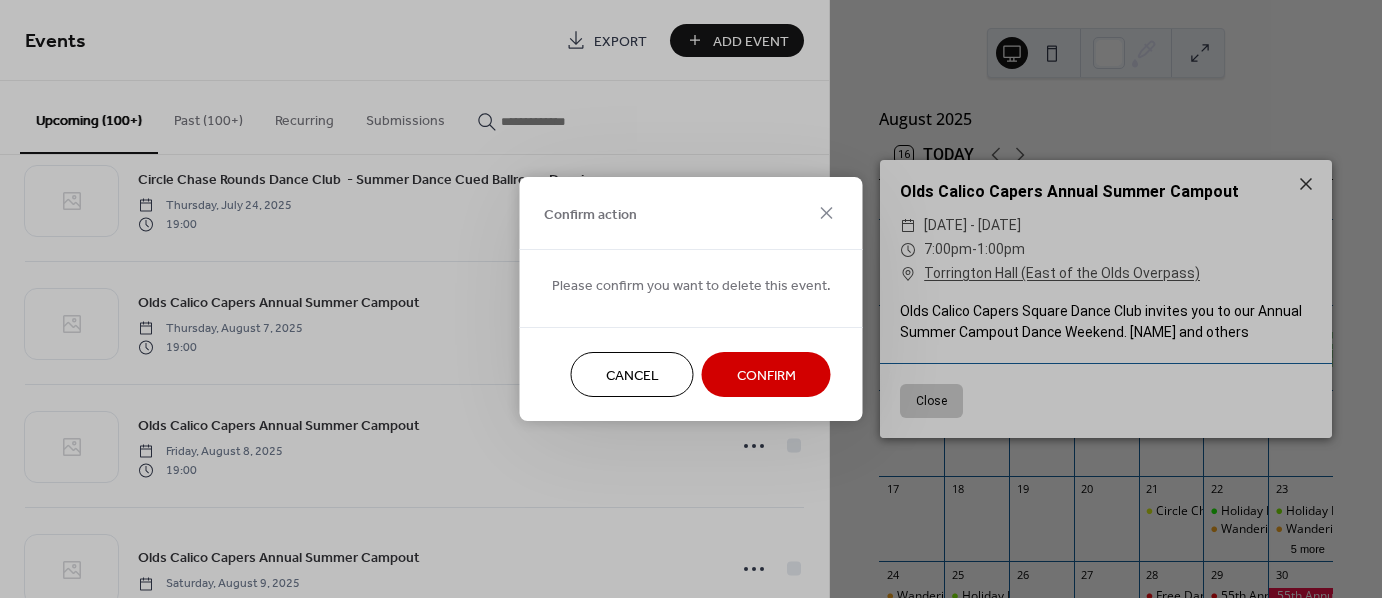 click on "Confirm" at bounding box center (766, 376) 